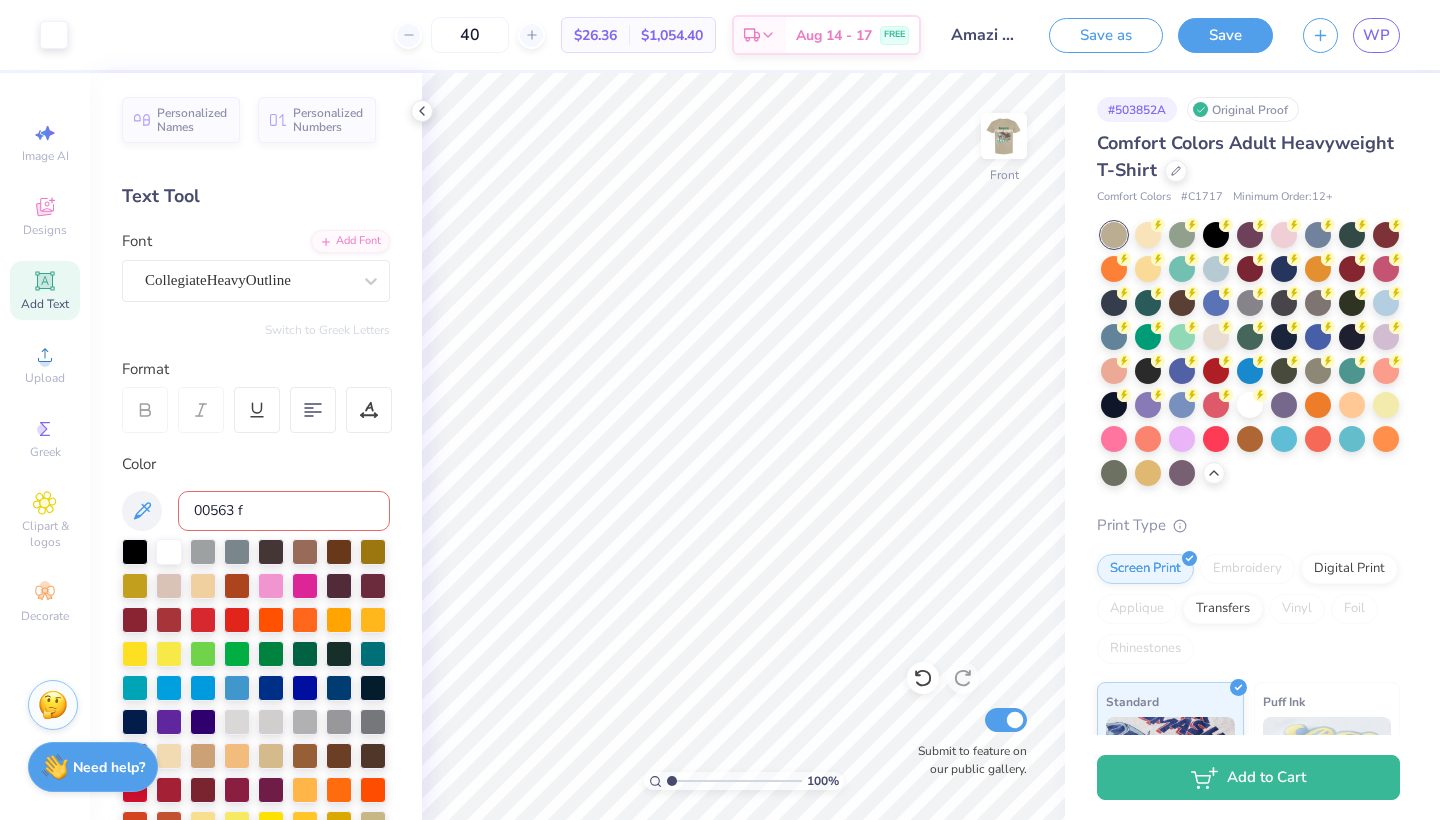 scroll, scrollTop: 0, scrollLeft: 0, axis: both 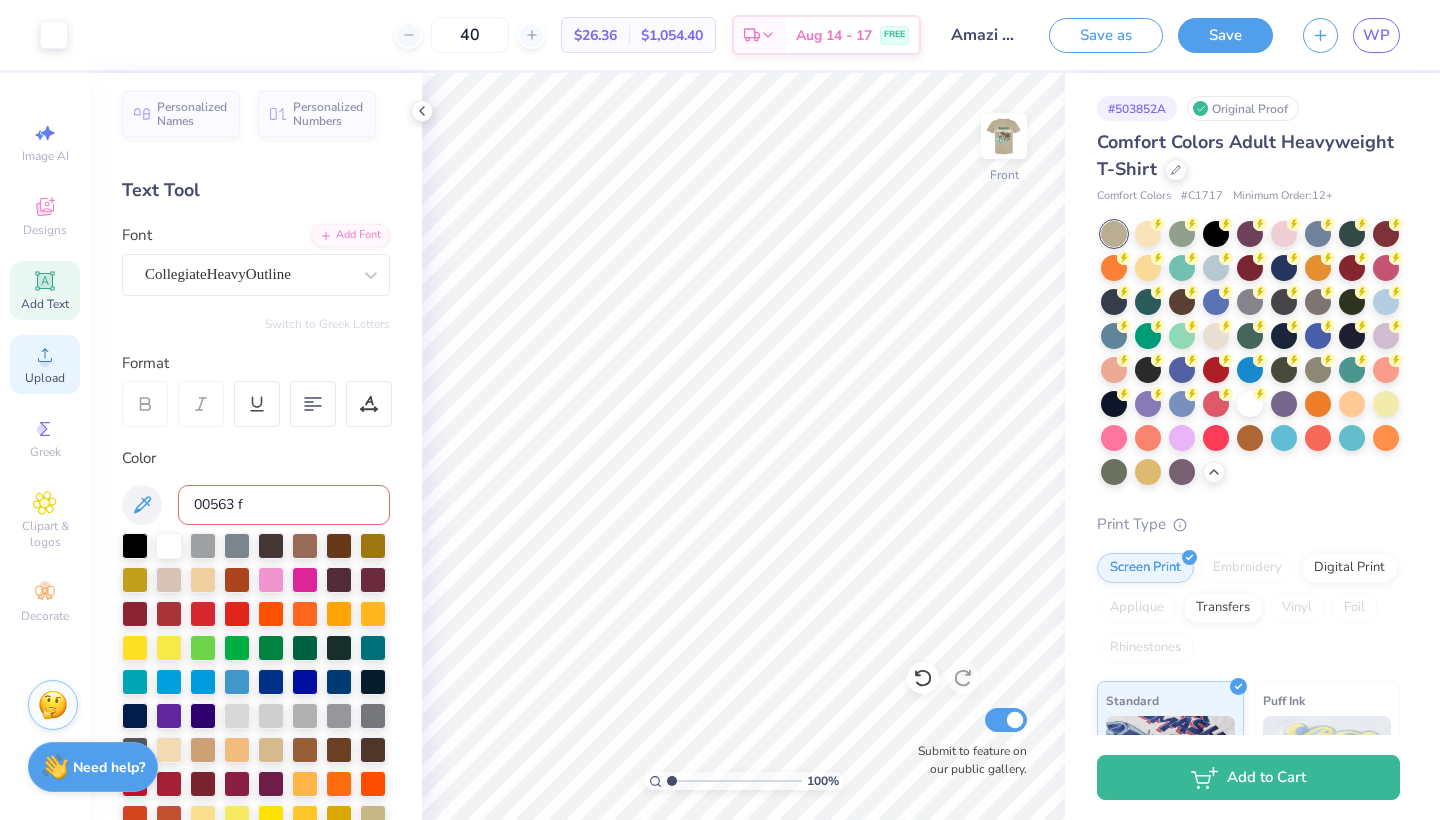 click on "Upload" at bounding box center (45, 364) 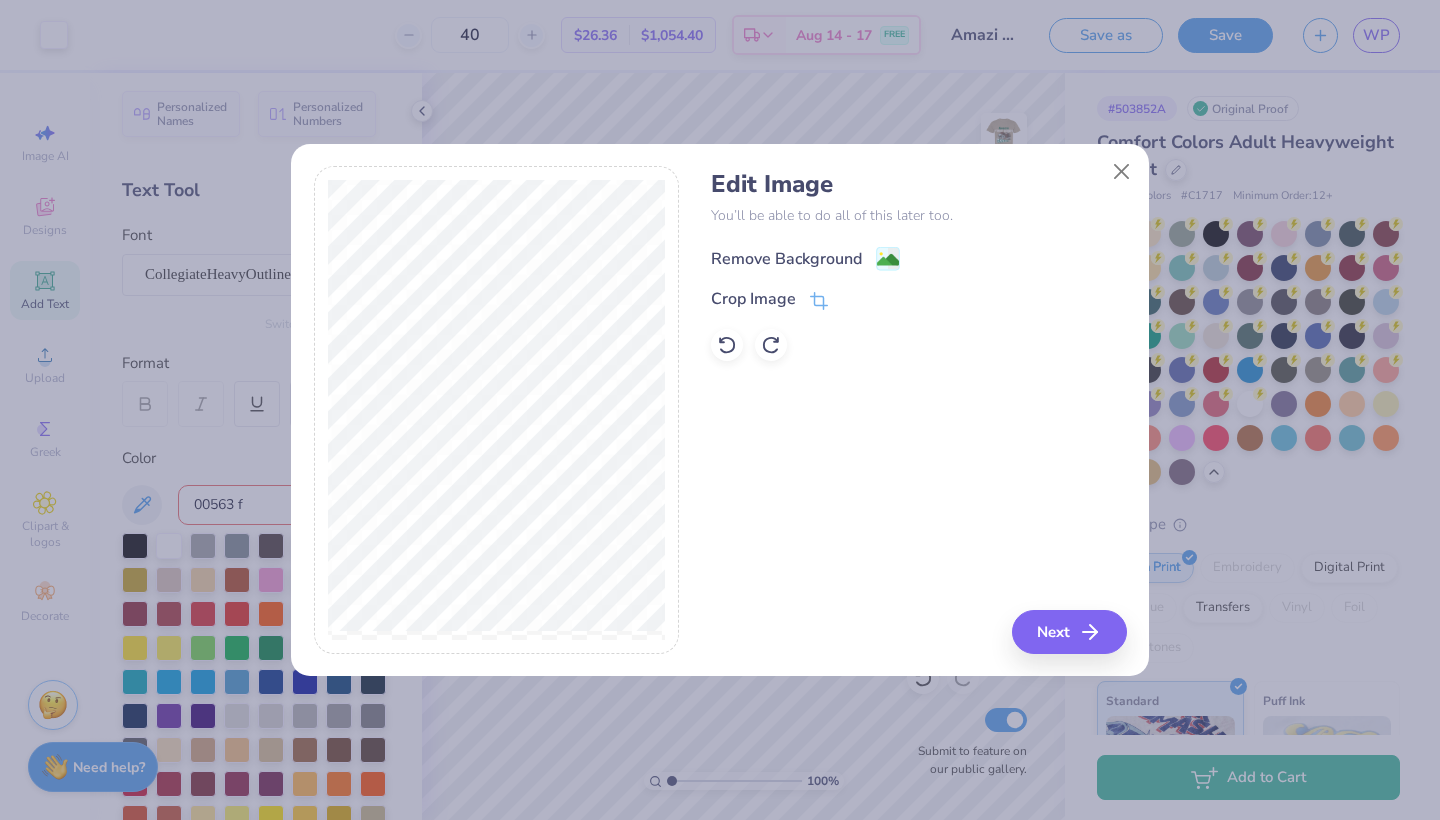 click on "Remove Background" at bounding box center (786, 259) 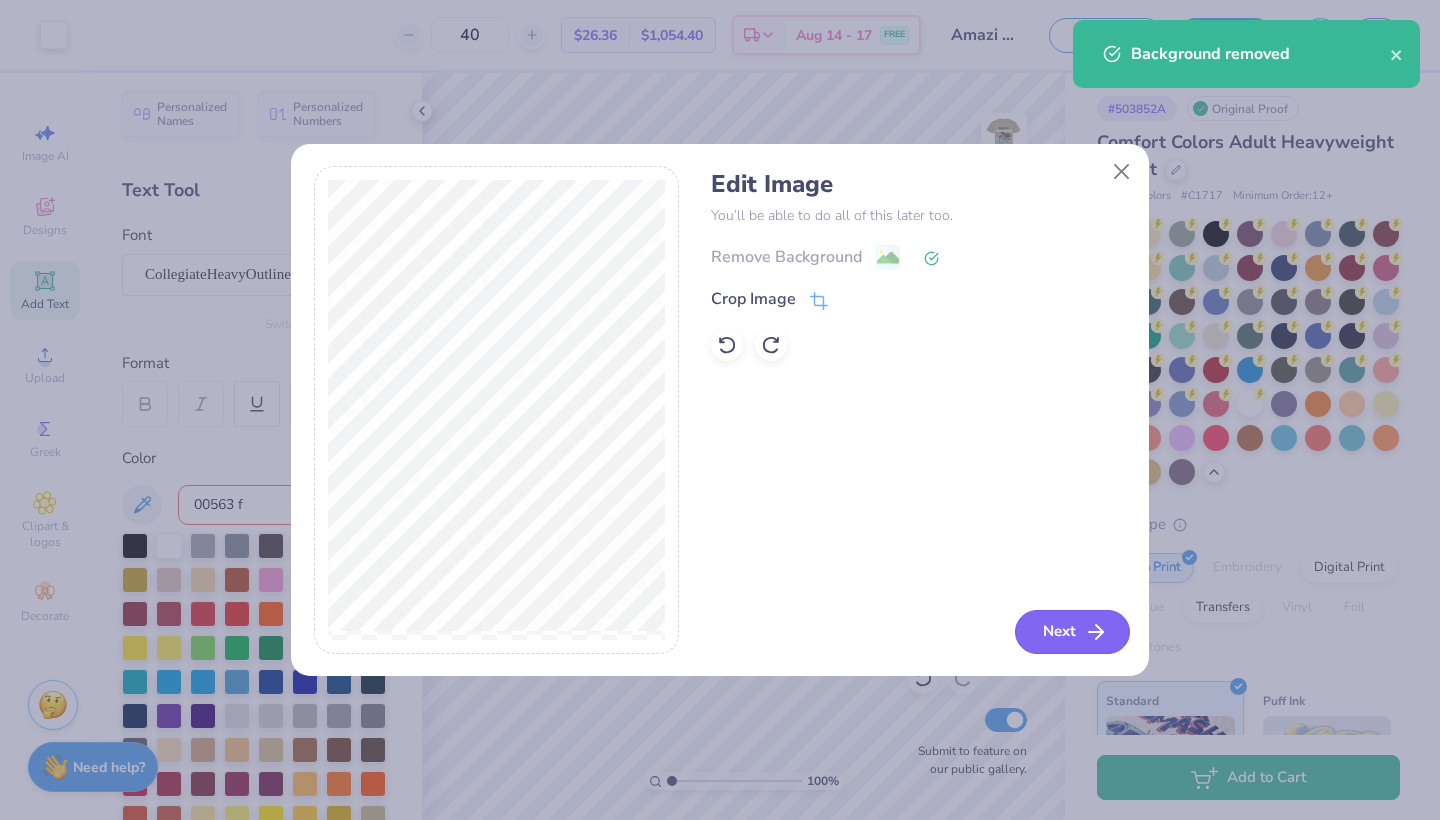 click on "Next" at bounding box center (1072, 632) 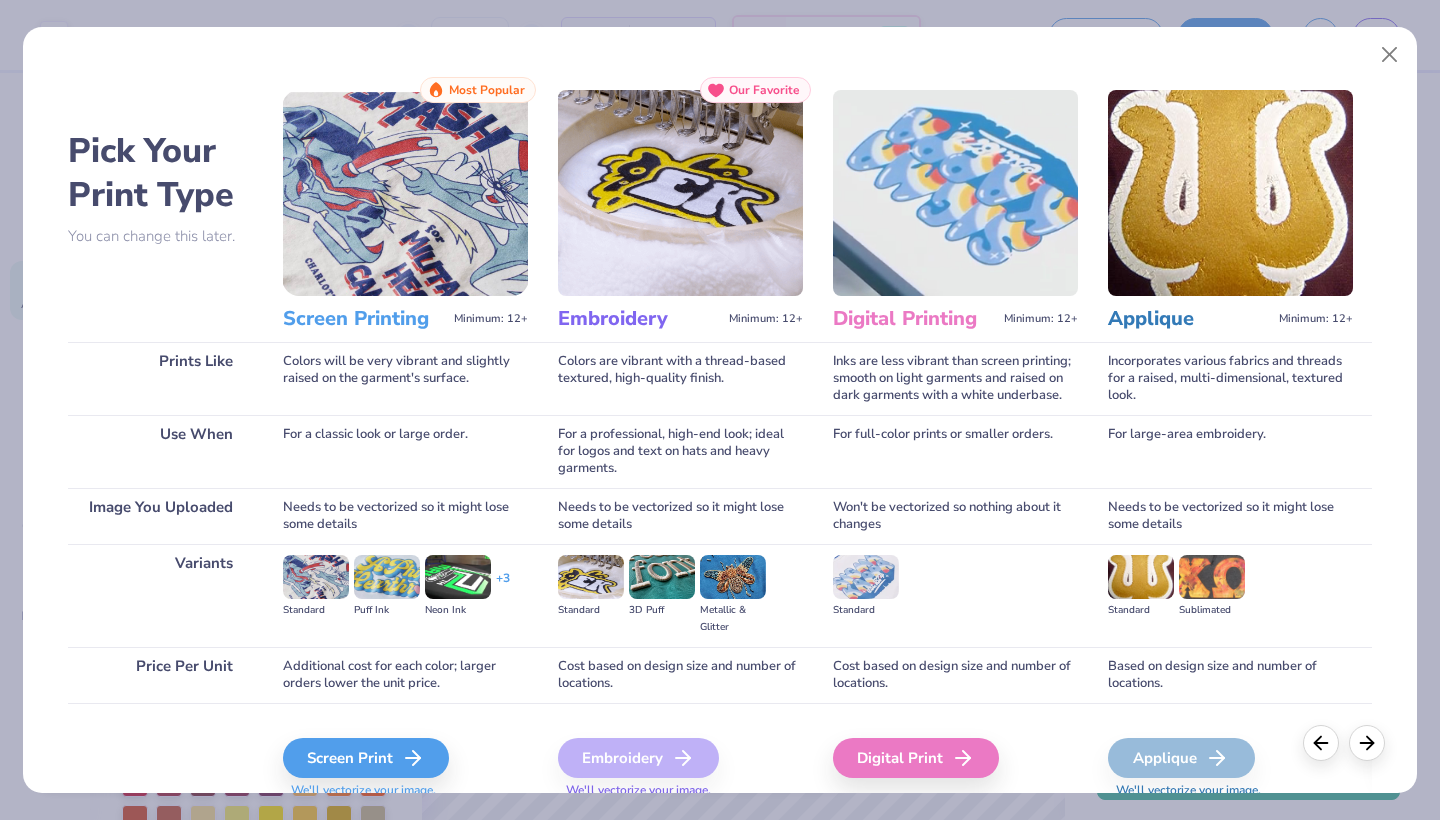 scroll, scrollTop: 0, scrollLeft: 0, axis: both 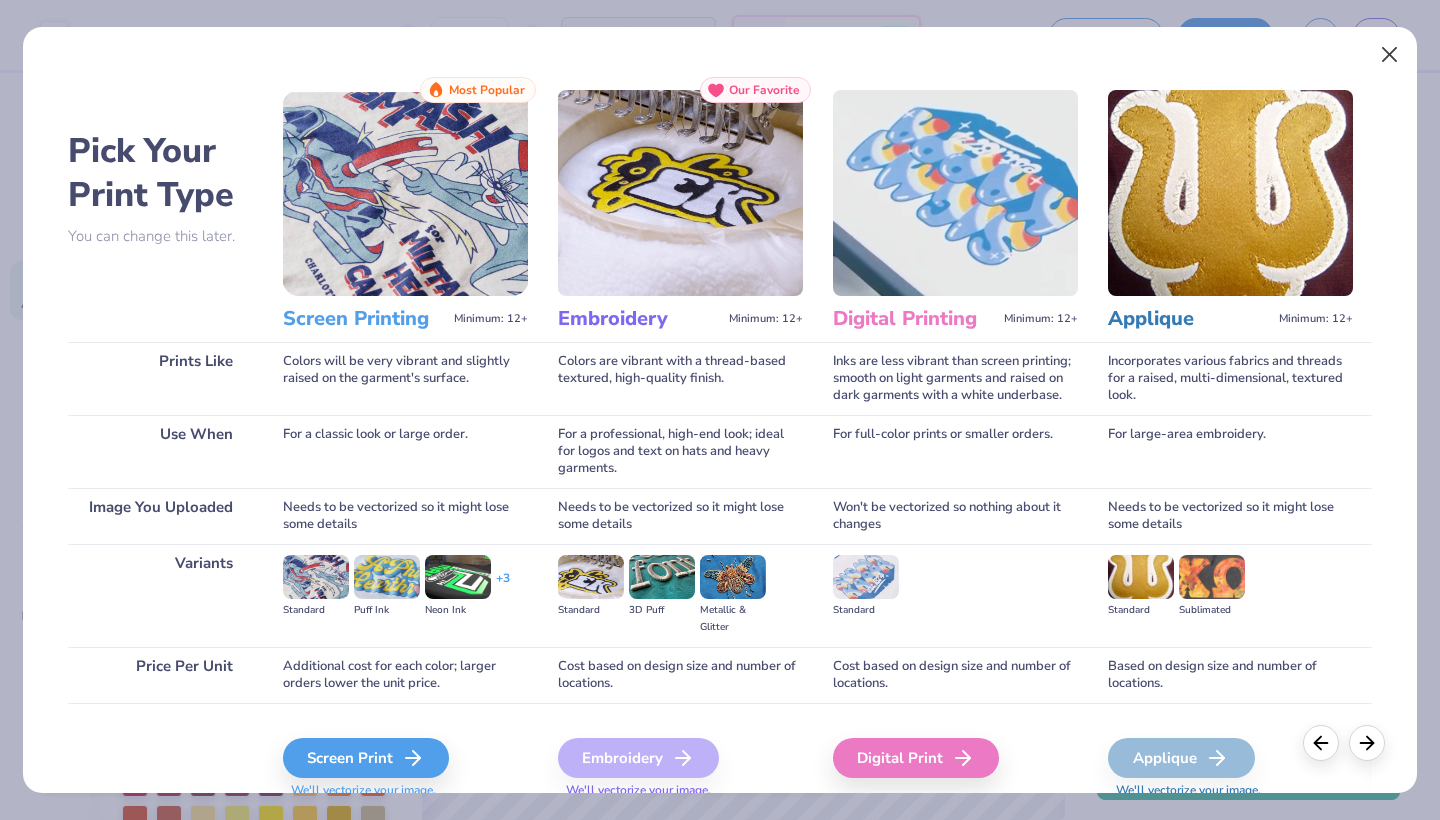 click at bounding box center [1390, 55] 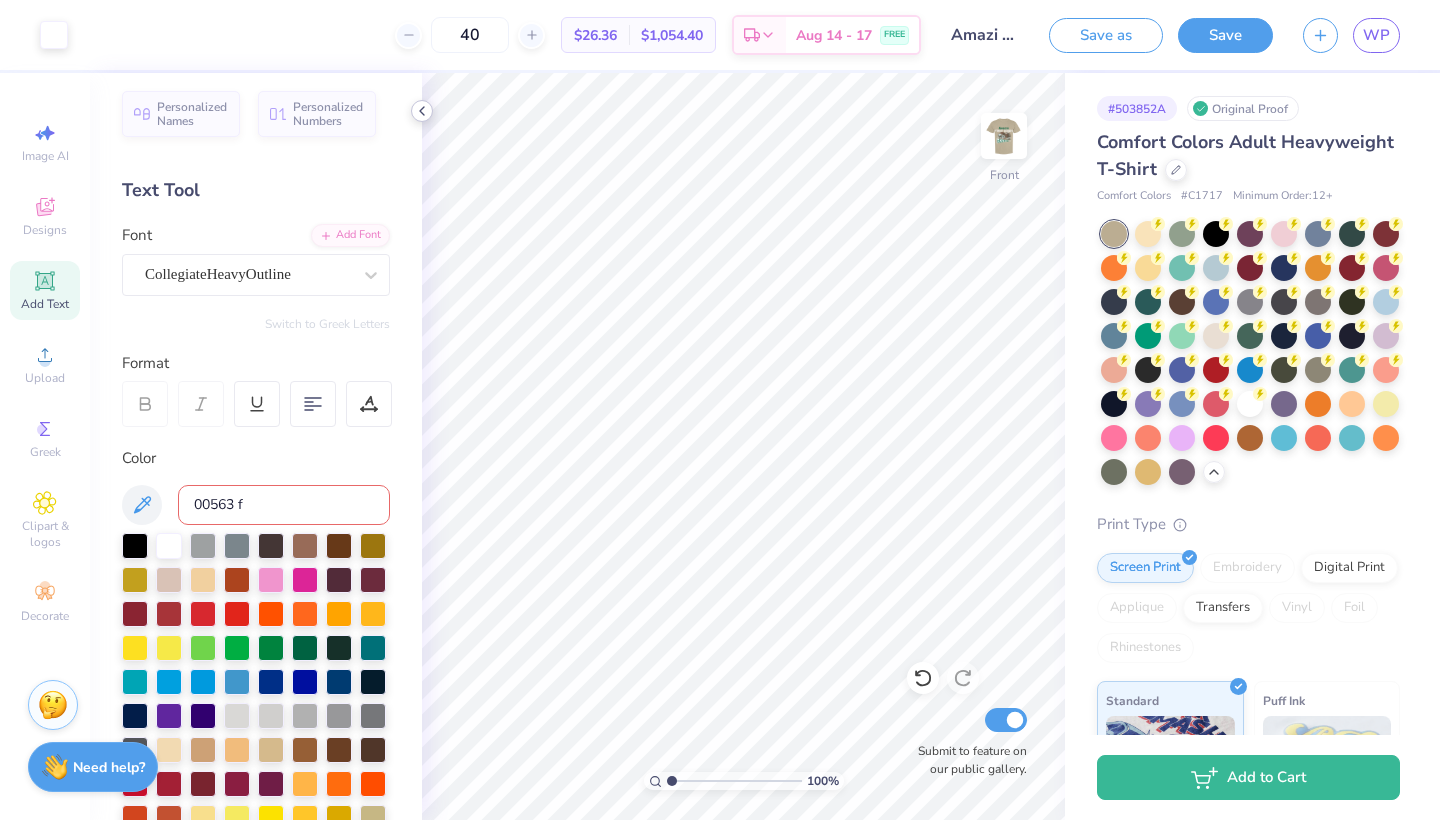 click at bounding box center (422, 111) 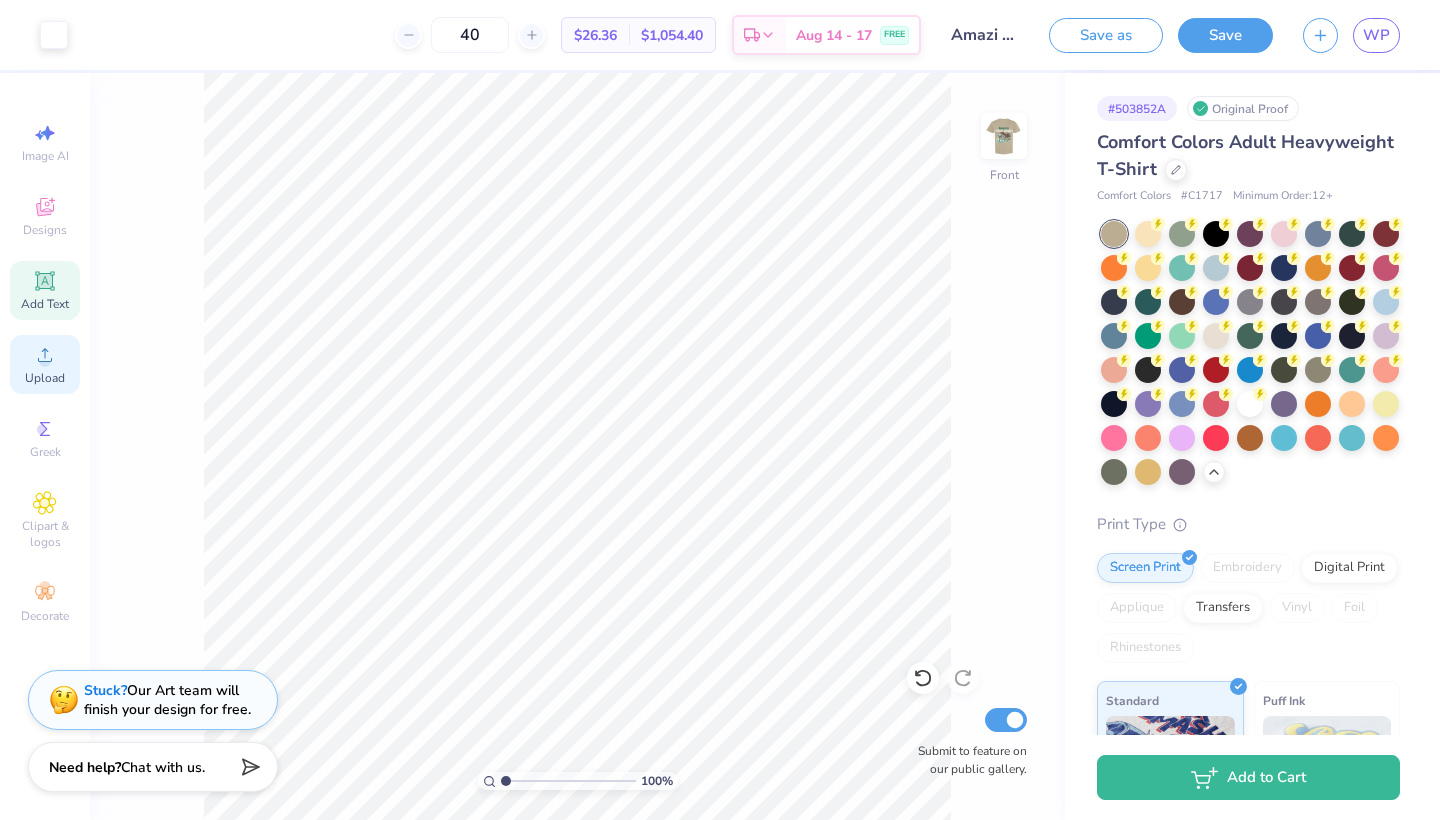 click 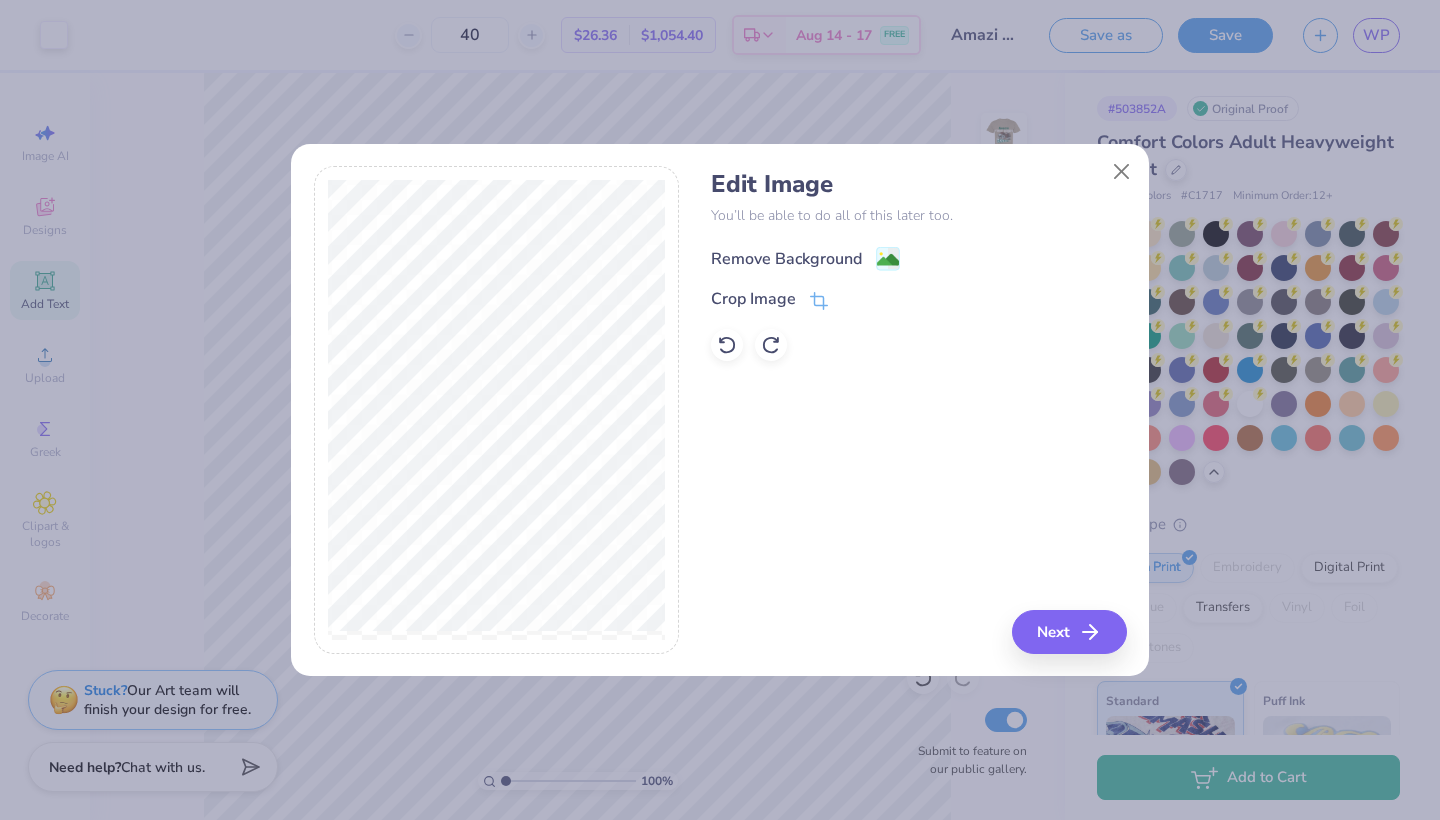 click on "Remove Background" at bounding box center (786, 259) 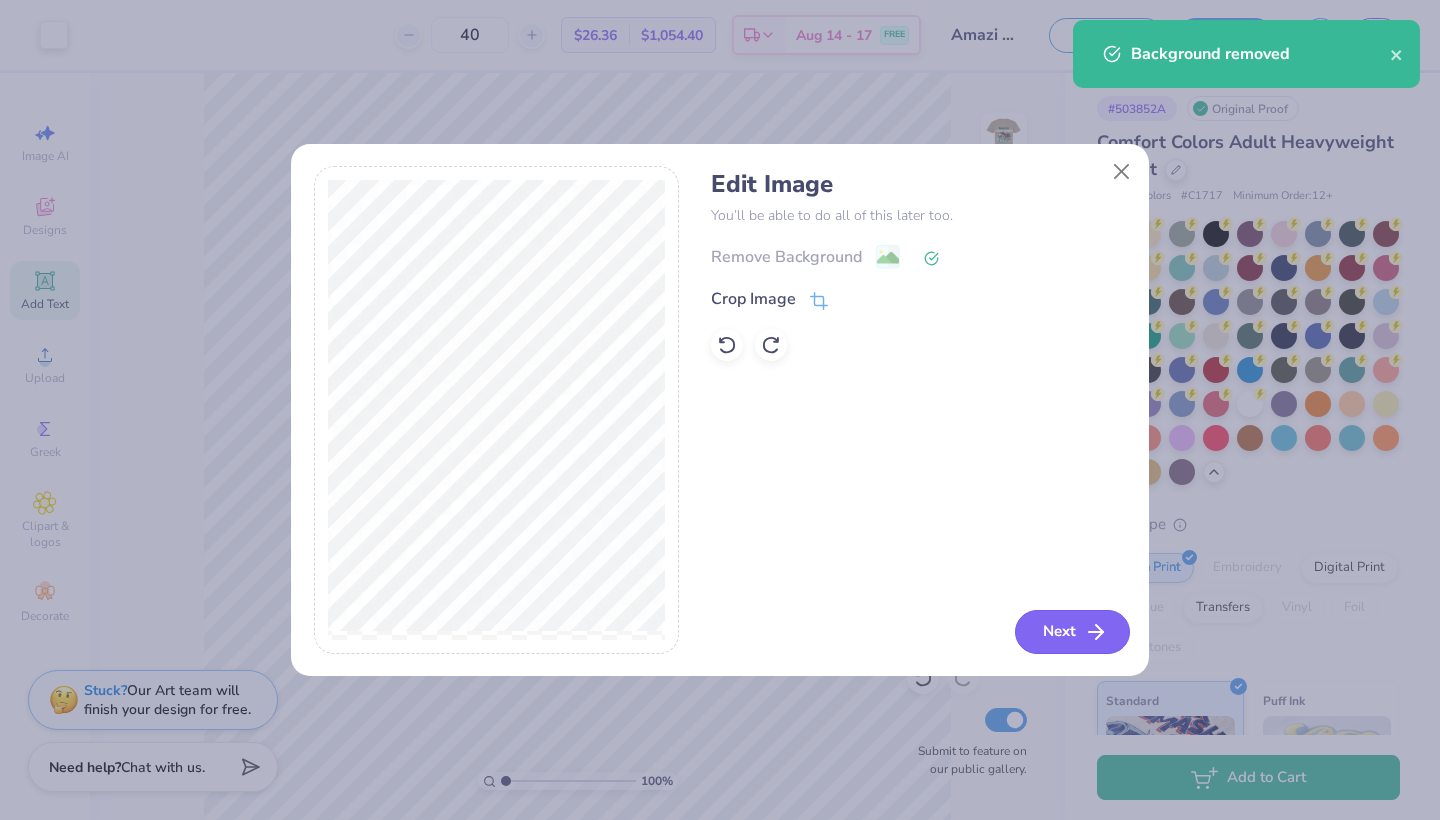 click 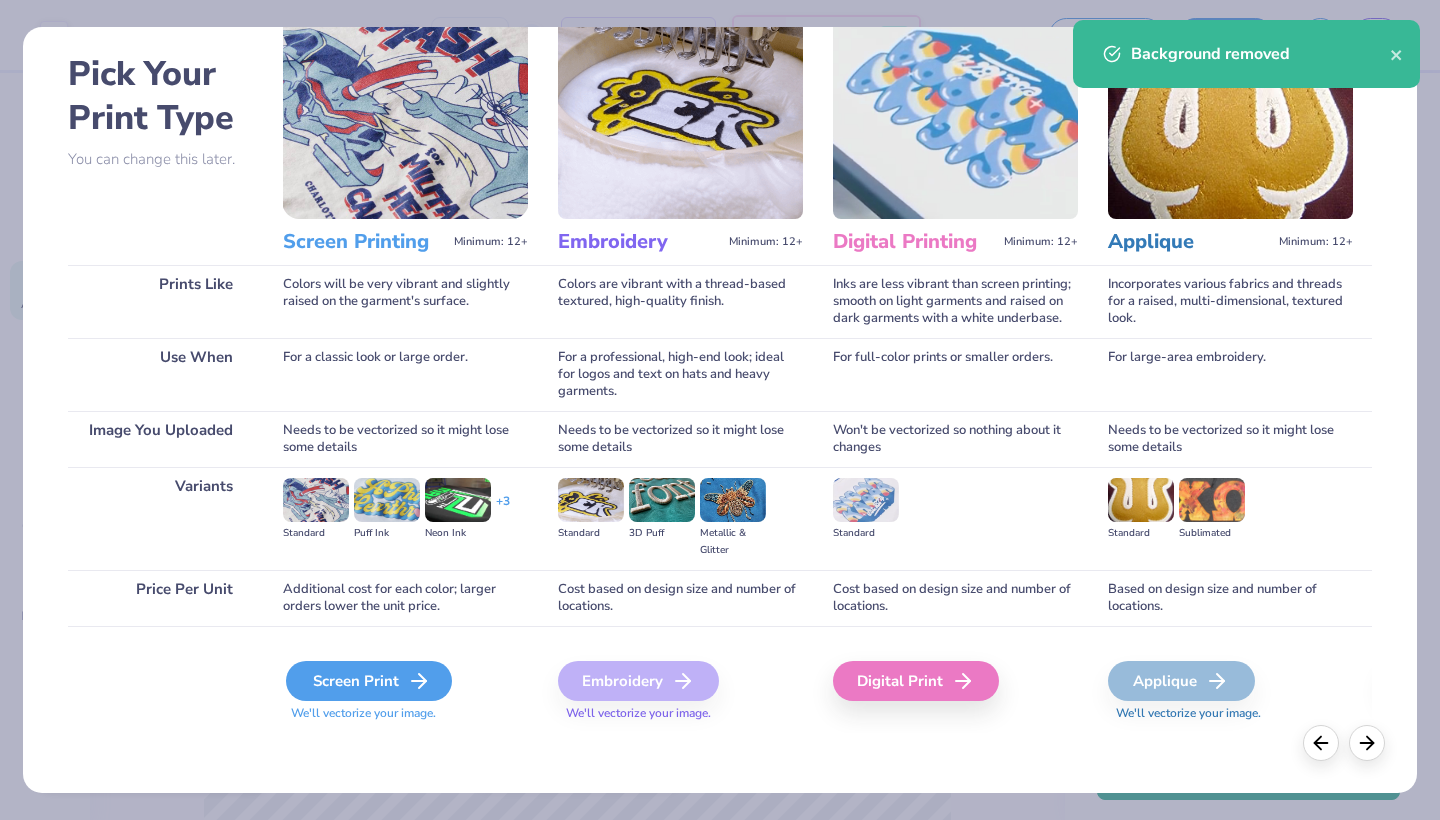 scroll, scrollTop: 77, scrollLeft: 0, axis: vertical 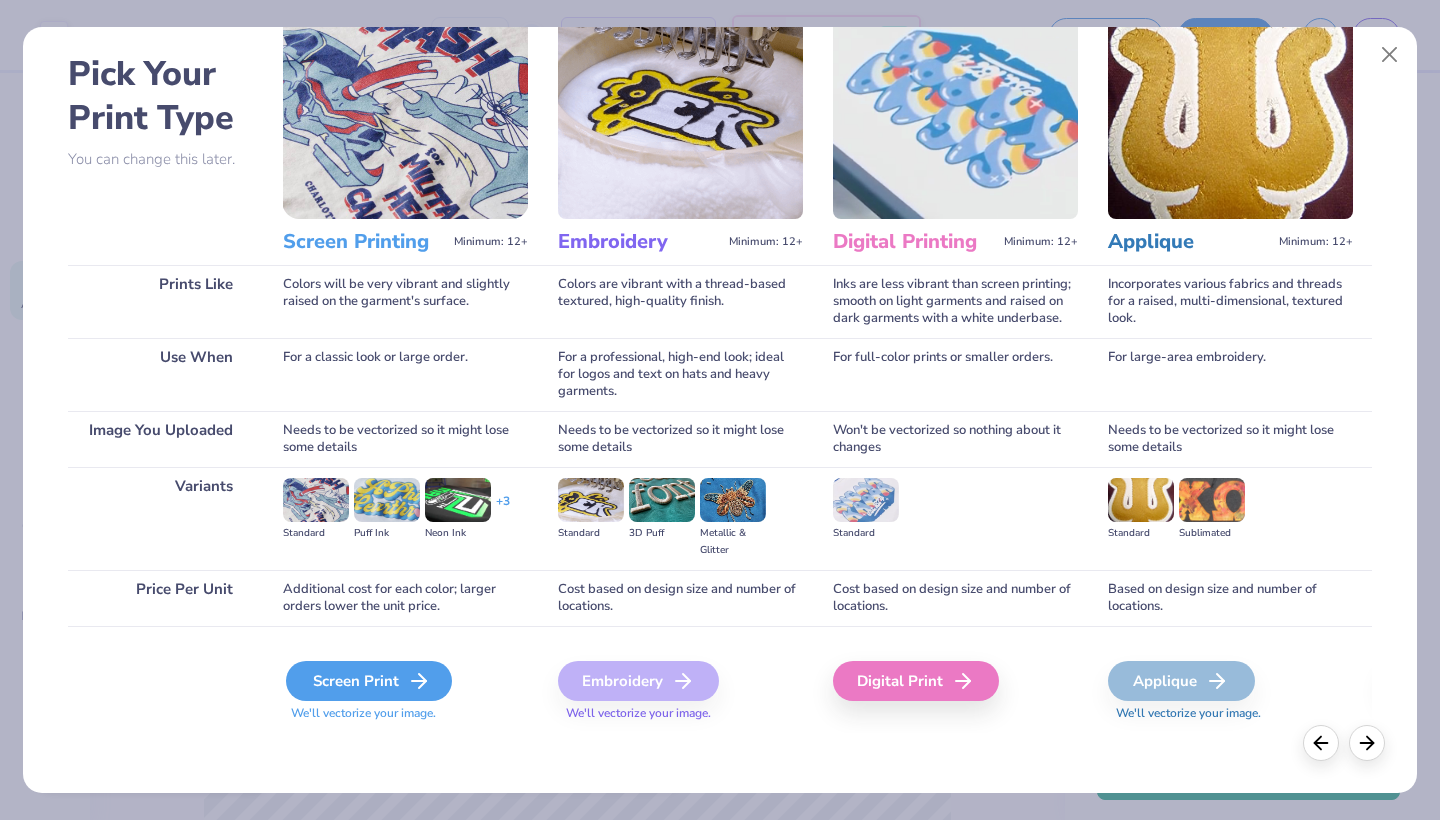 click on "Screen Print" at bounding box center [369, 681] 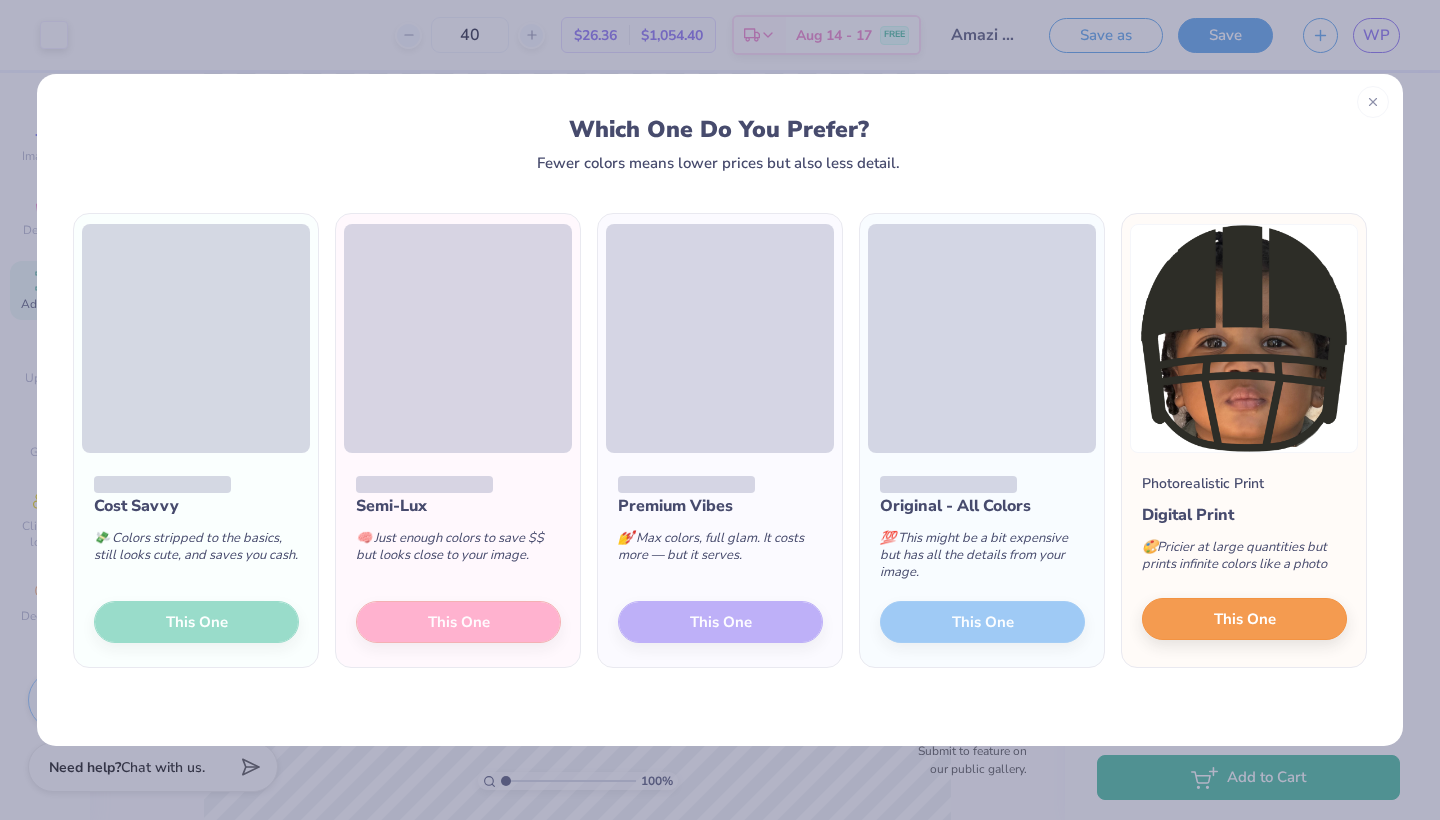 click on "This One" at bounding box center (1244, 619) 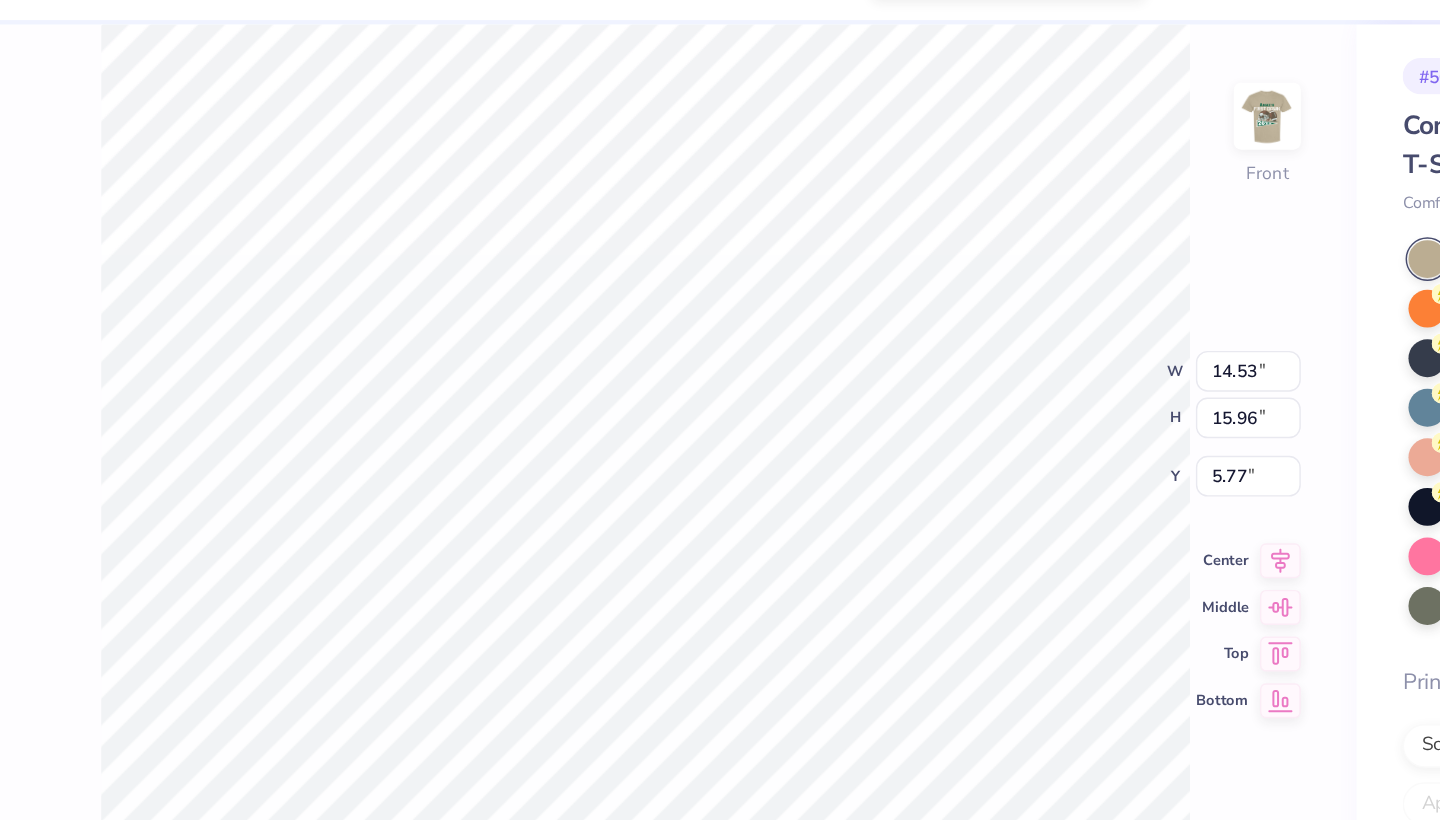 type on "11.85" 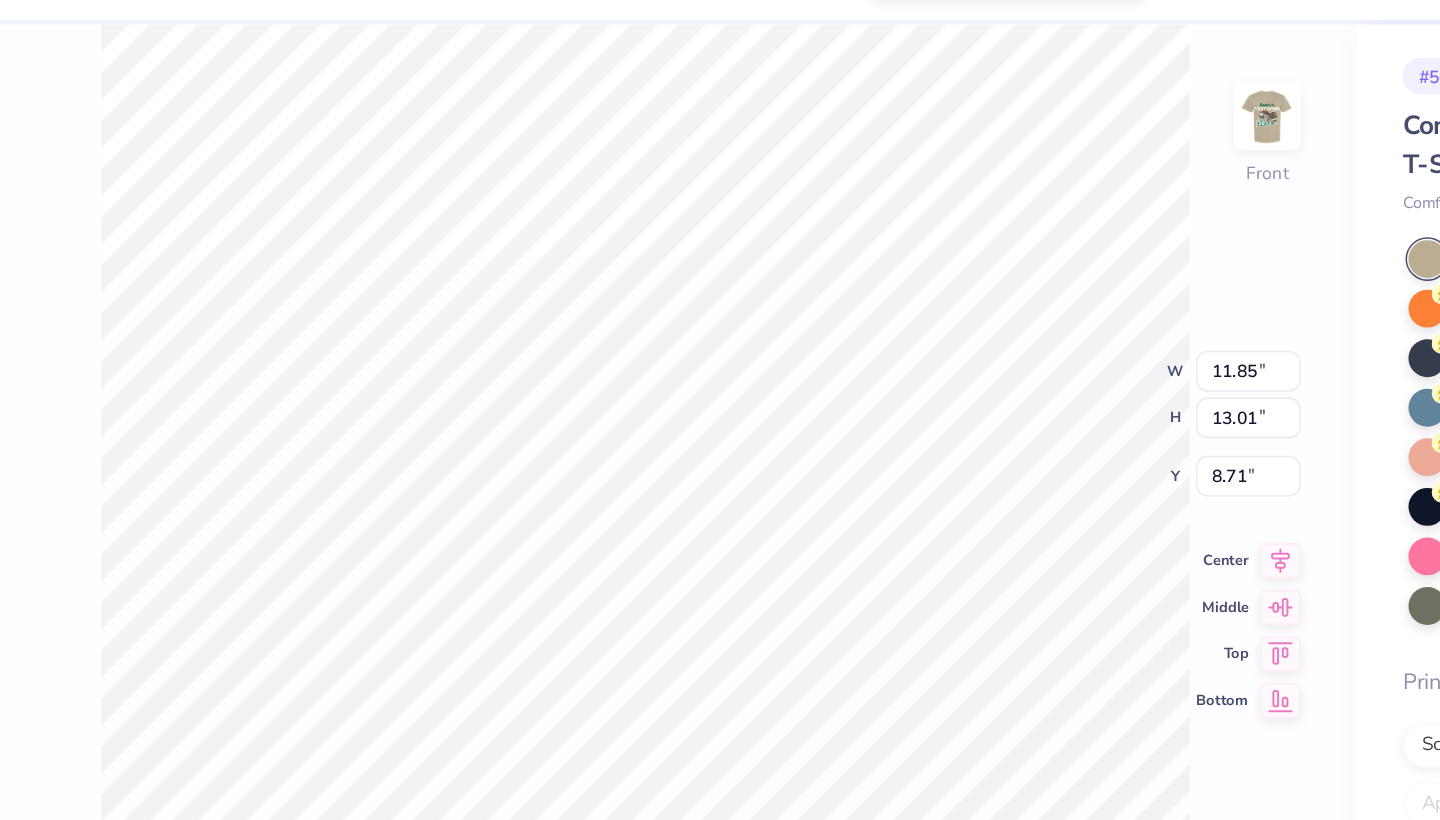 type on "7.60" 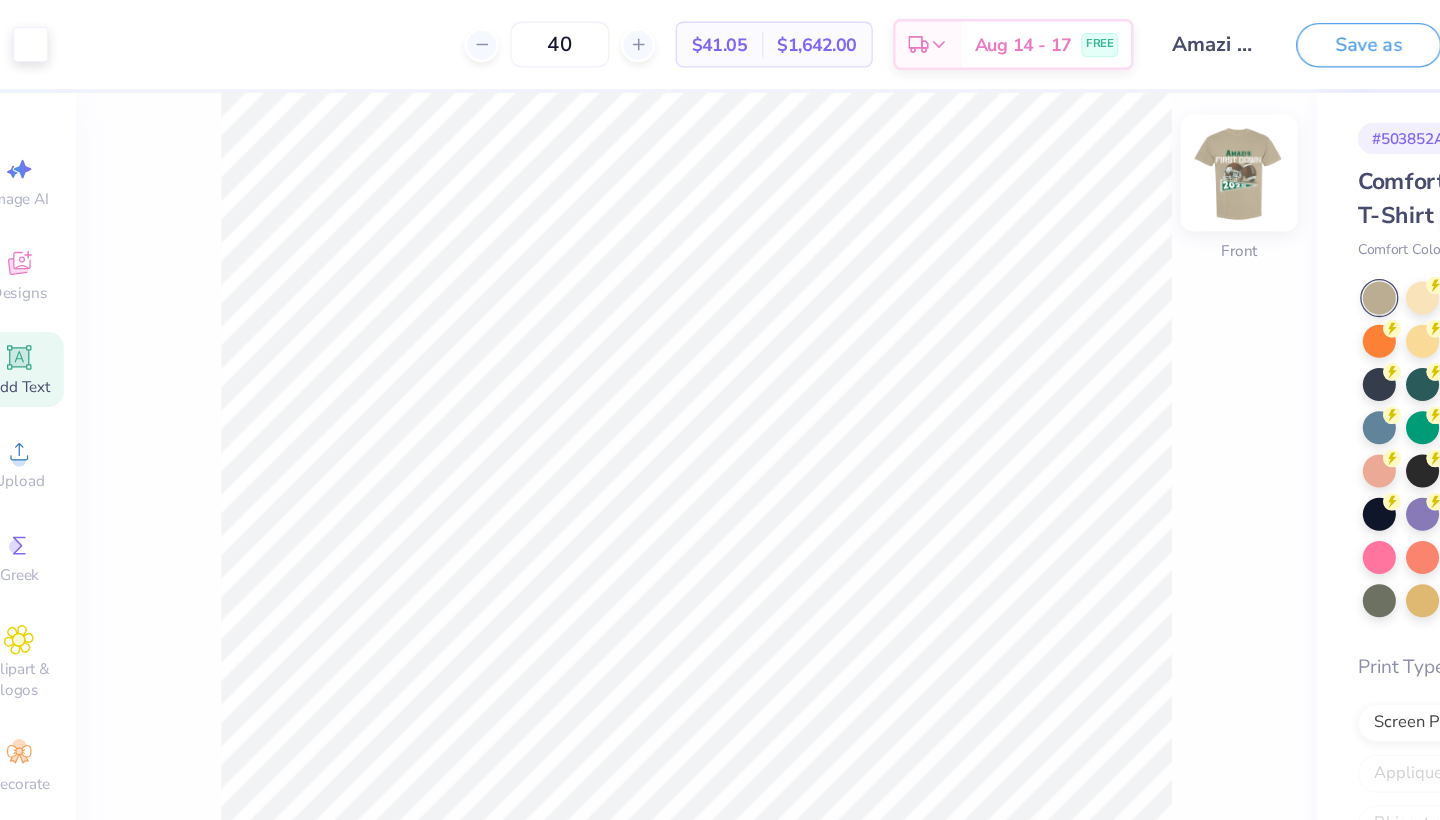 click at bounding box center [1004, 136] 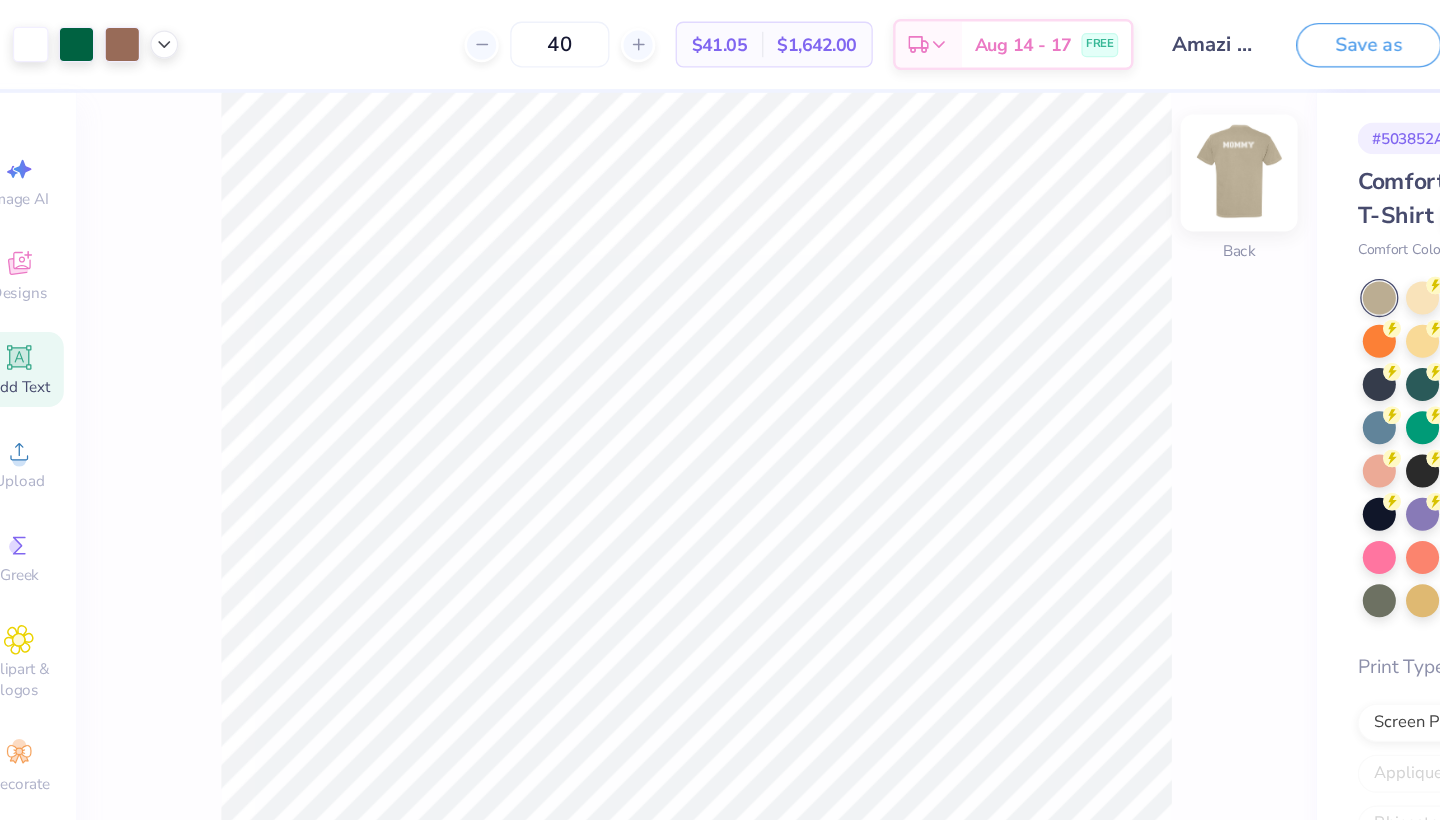 click at bounding box center (1004, 136) 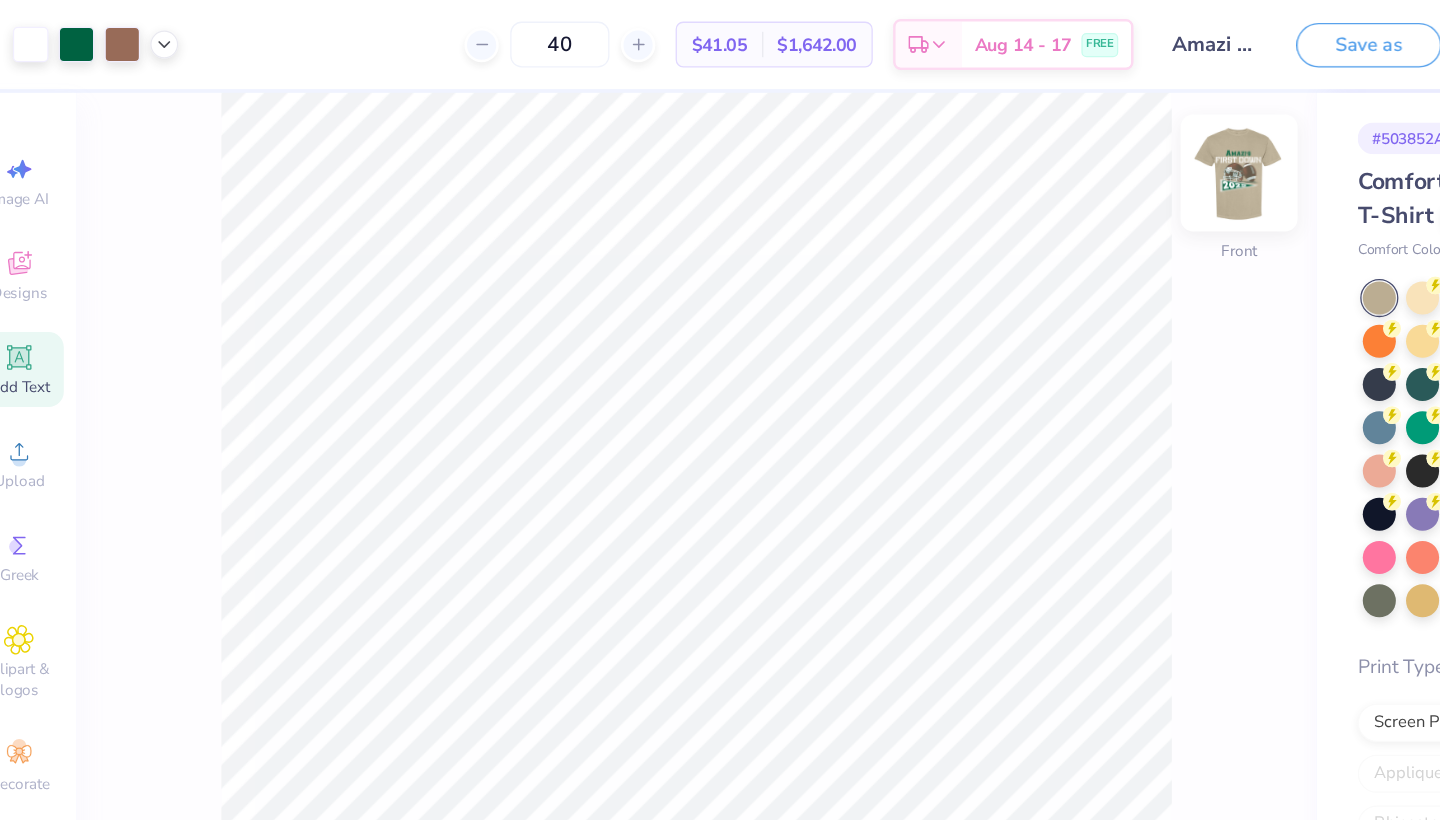 click at bounding box center (1004, 136) 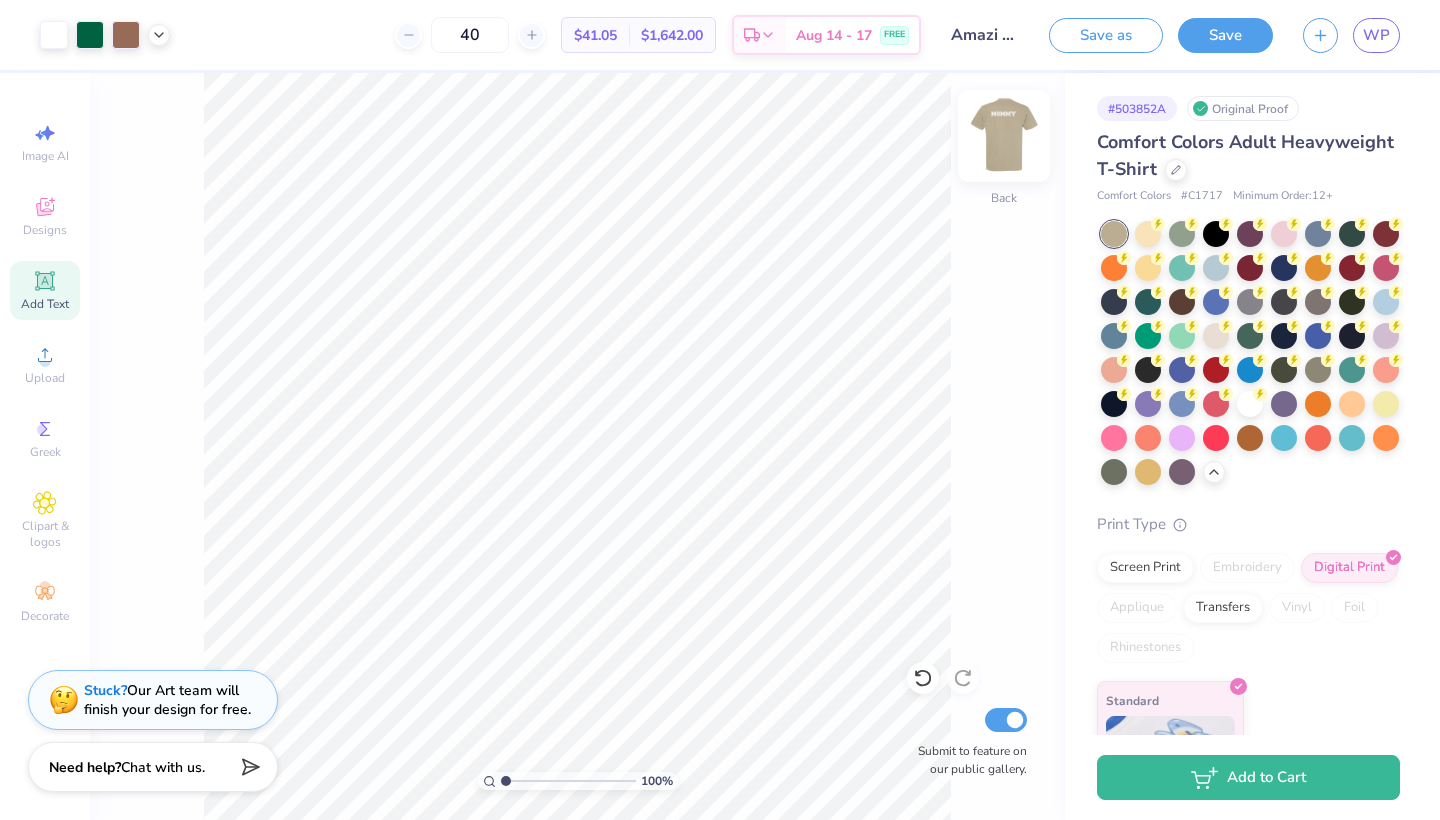 click at bounding box center (1004, 136) 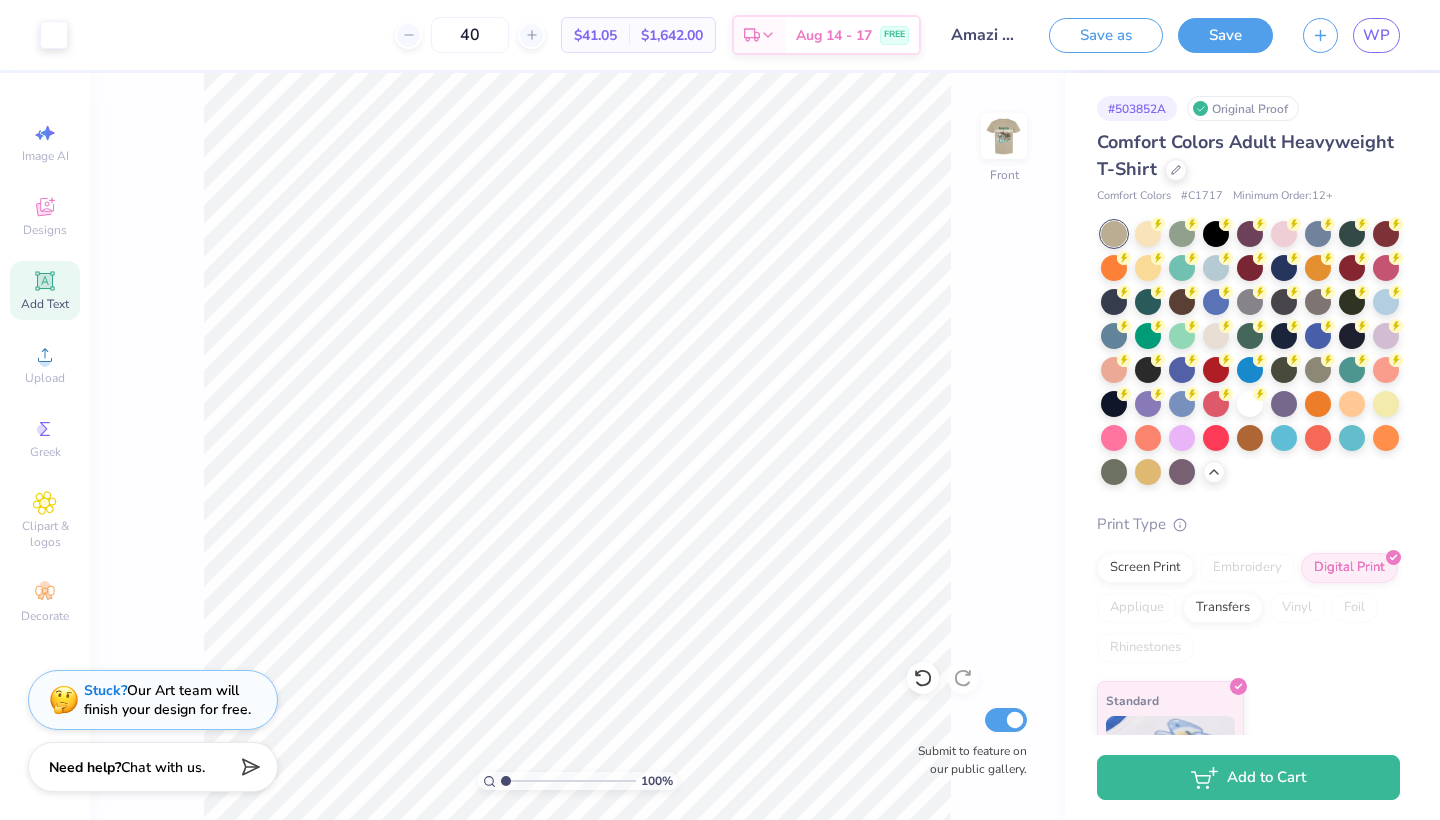 click 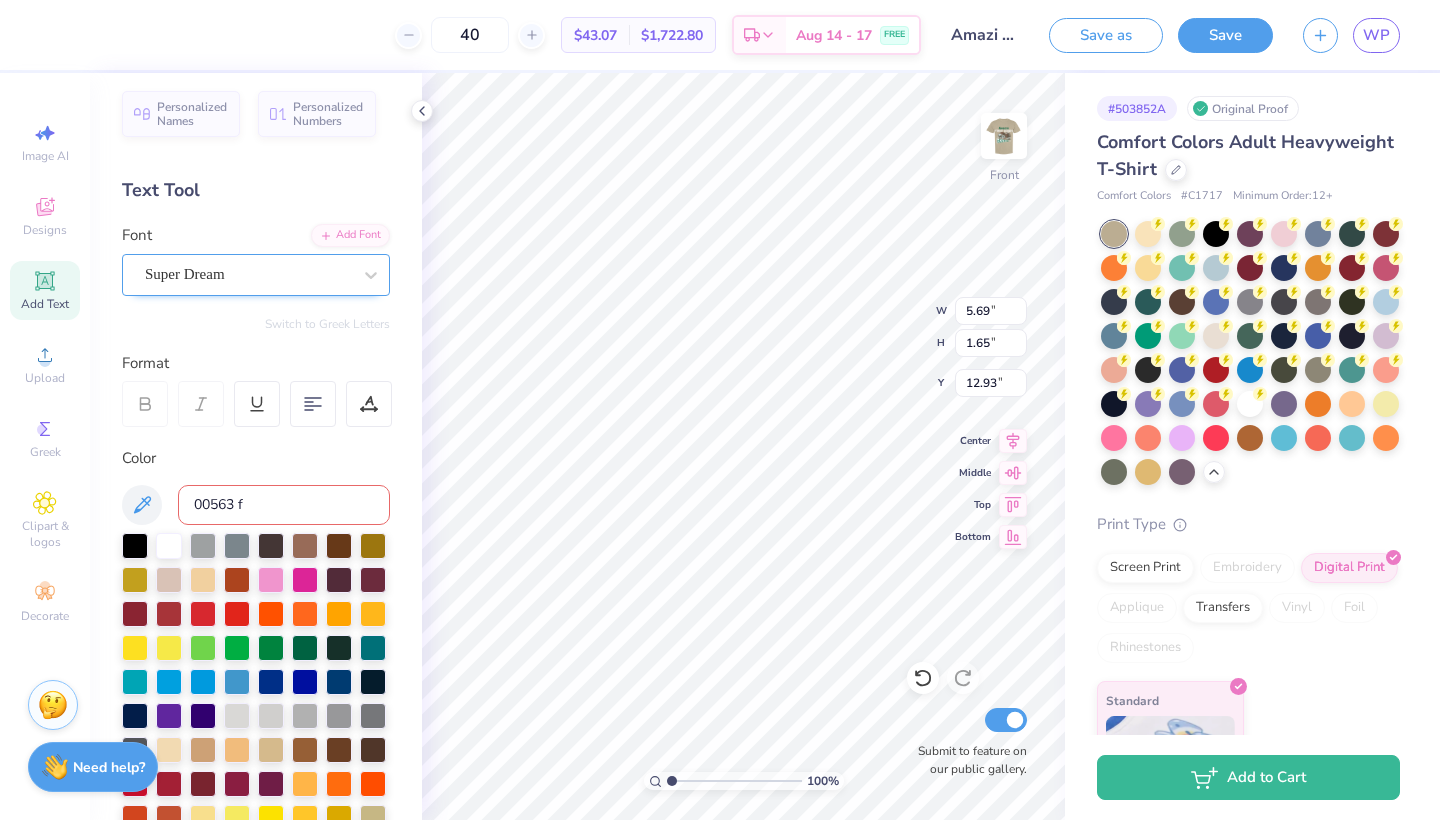 type on "1" 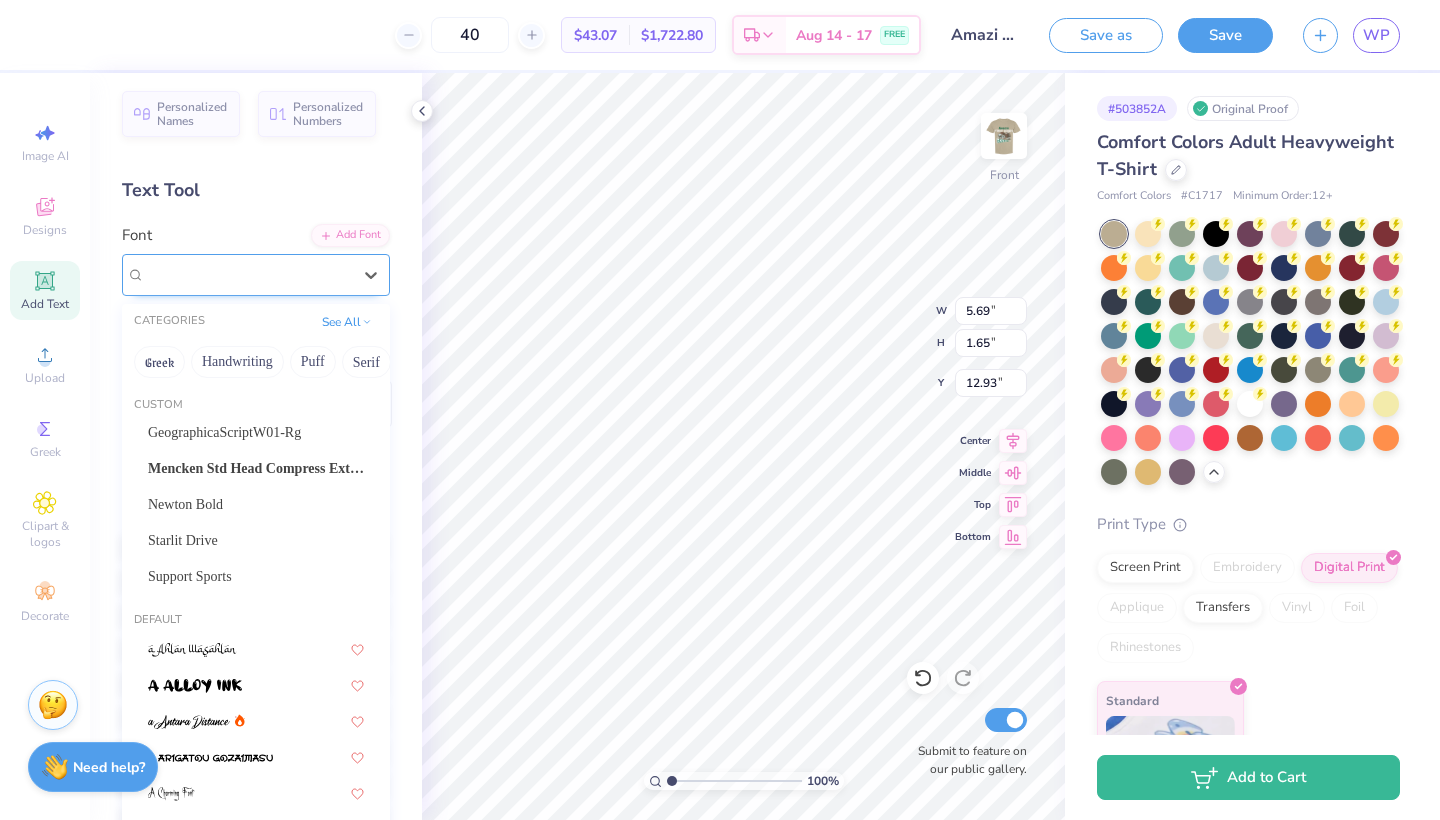 click on "Super Dream" at bounding box center [248, 274] 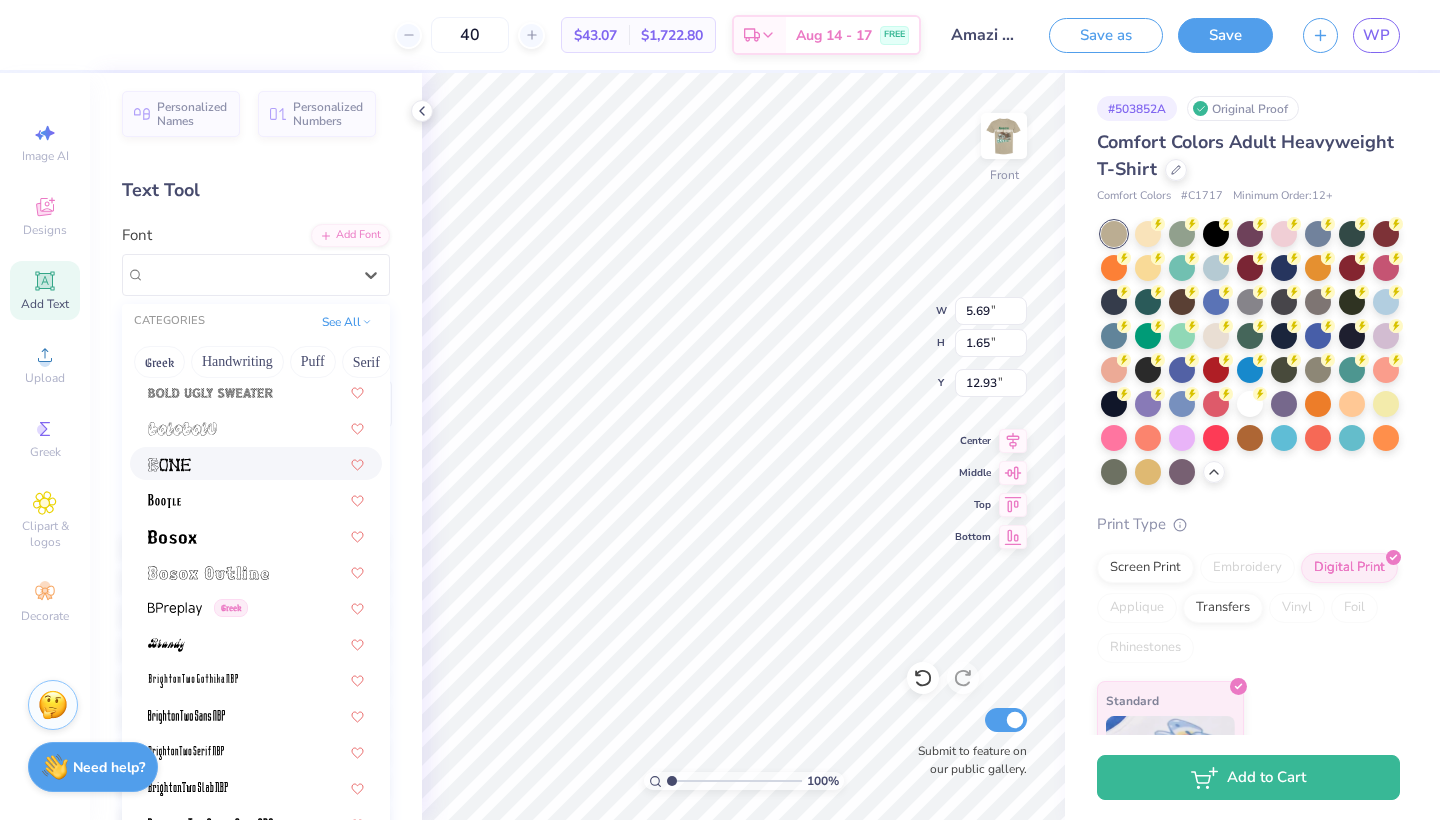 scroll, scrollTop: 1448, scrollLeft: 0, axis: vertical 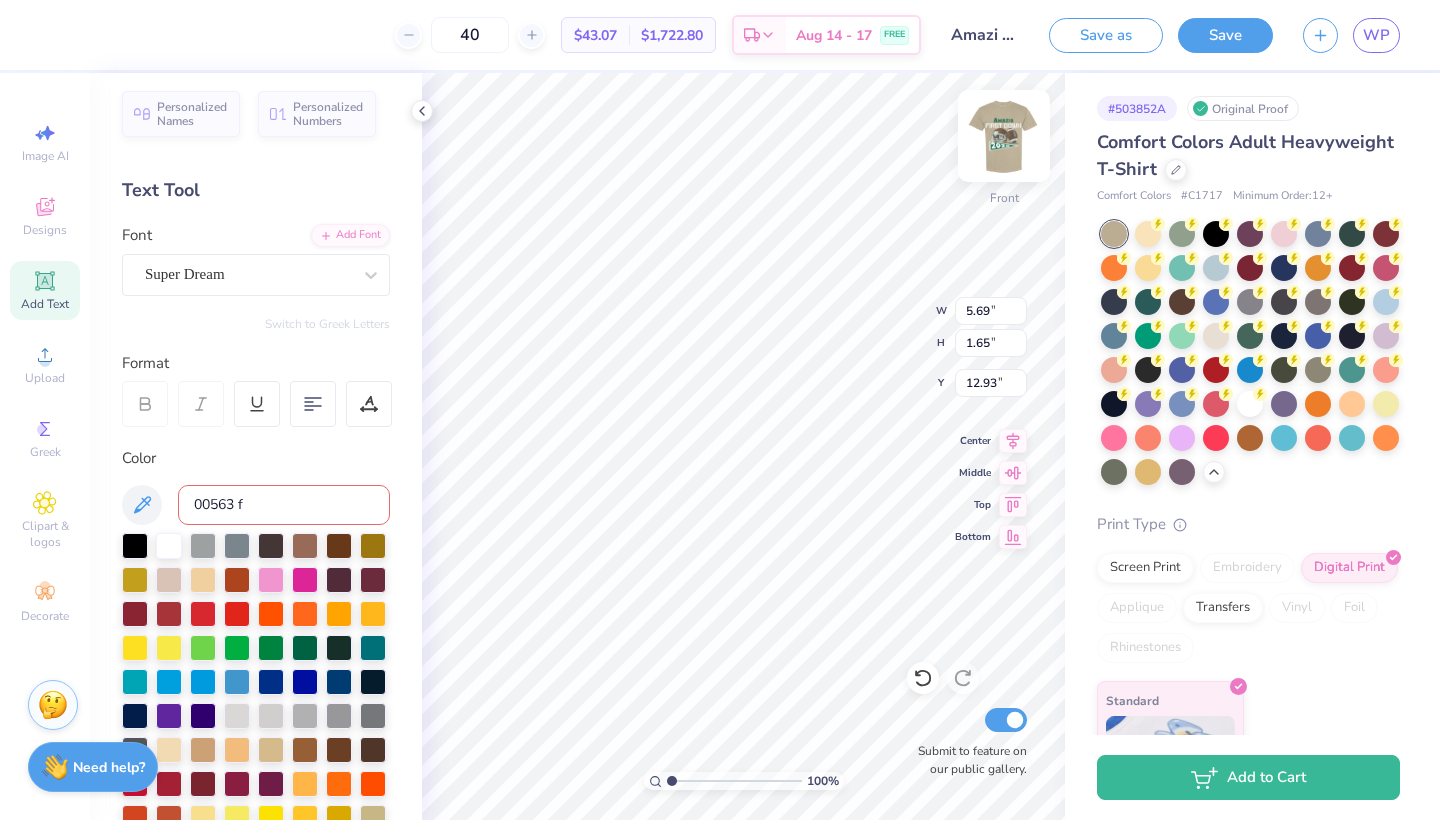 click at bounding box center (1004, 136) 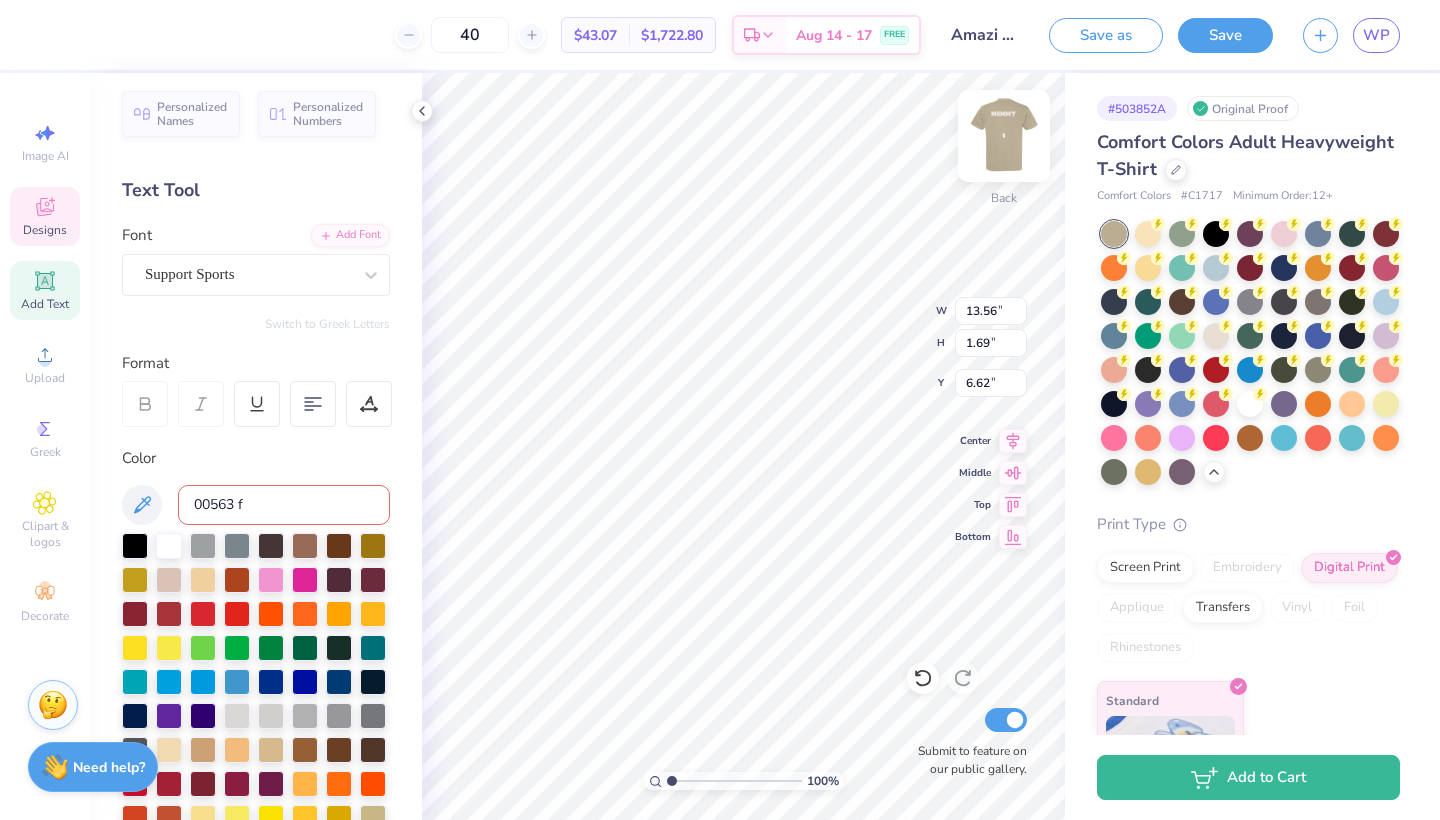 click at bounding box center (1004, 136) 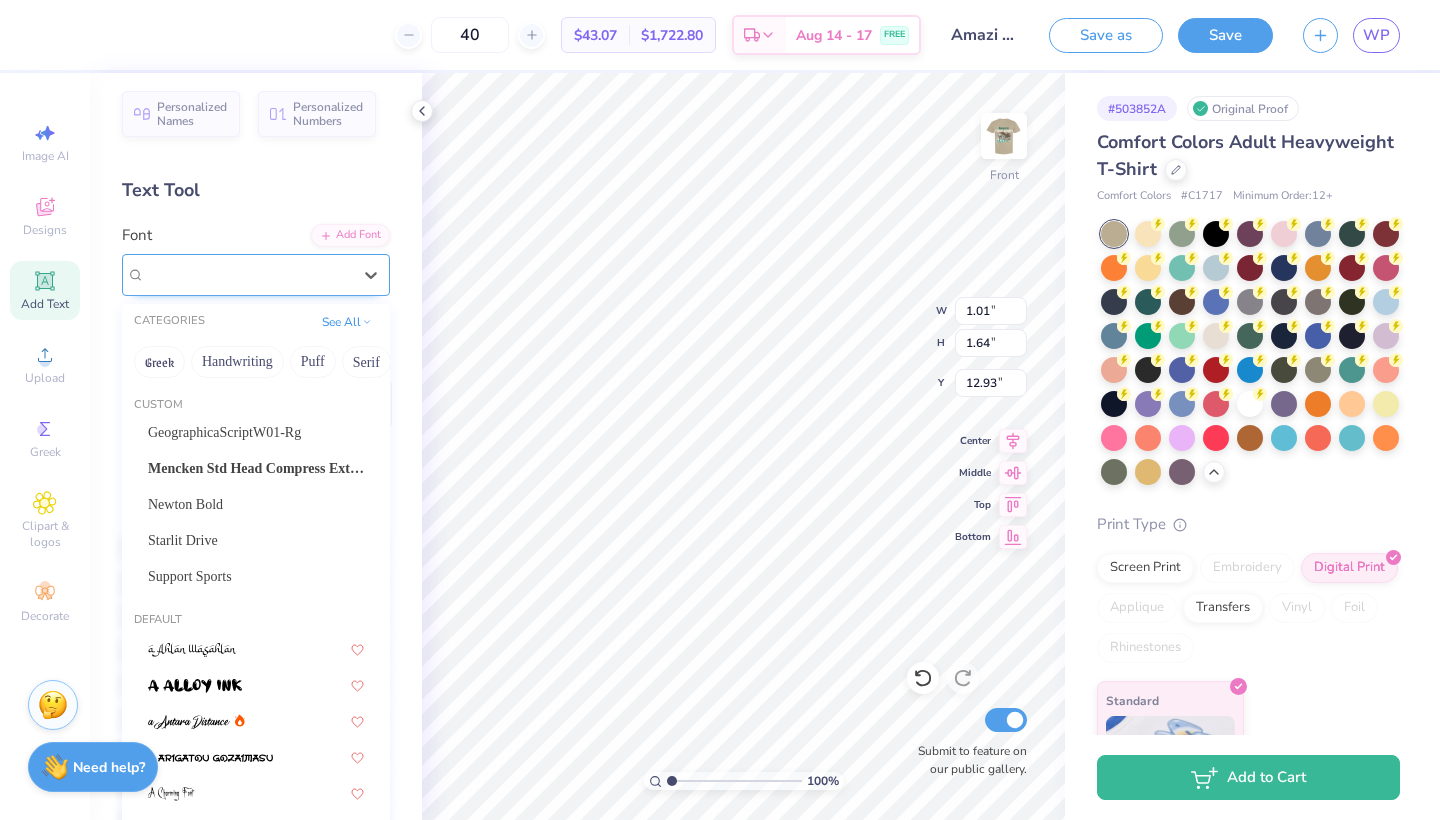 click at bounding box center [248, 274] 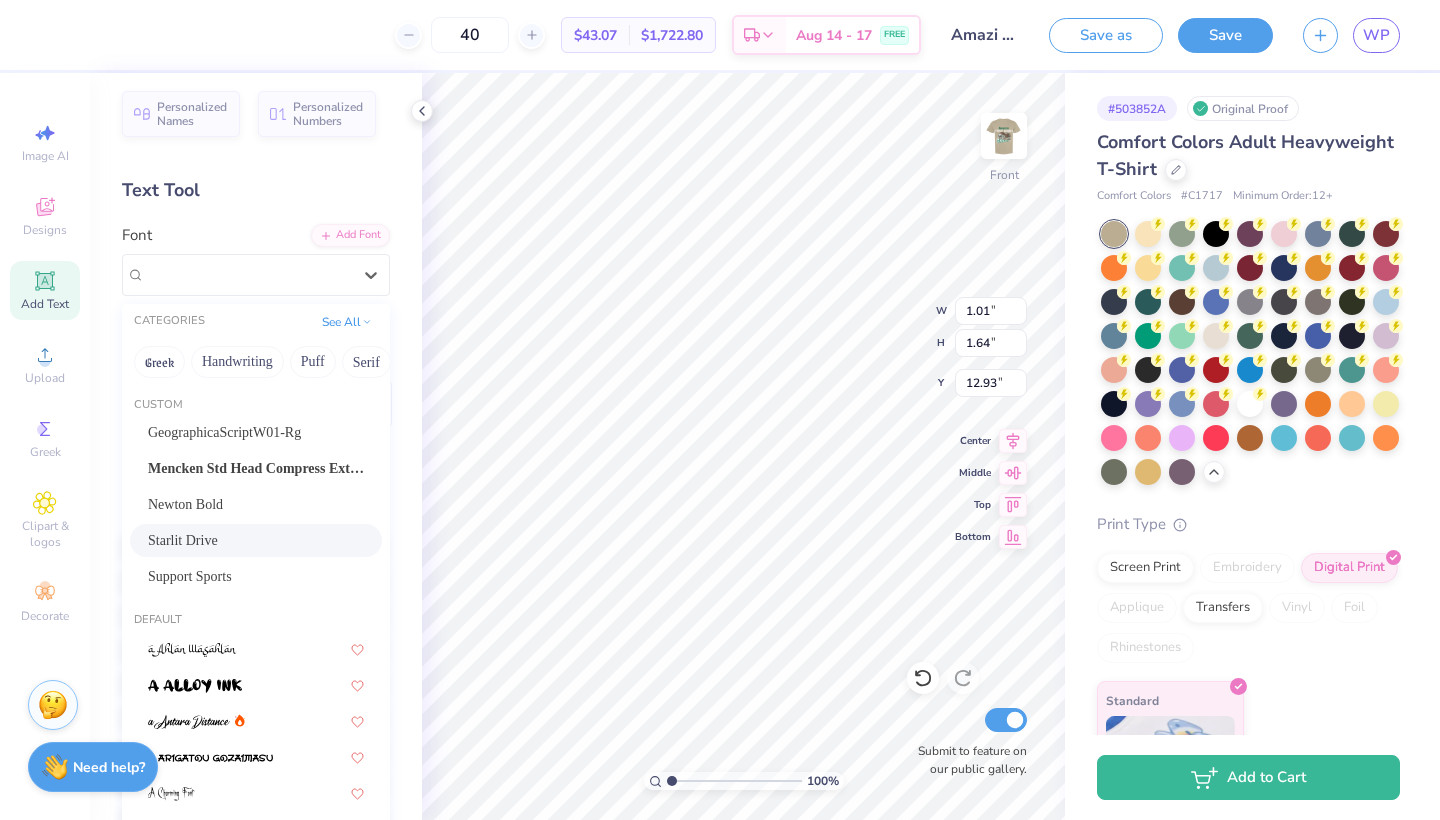 scroll, scrollTop: 19, scrollLeft: 0, axis: vertical 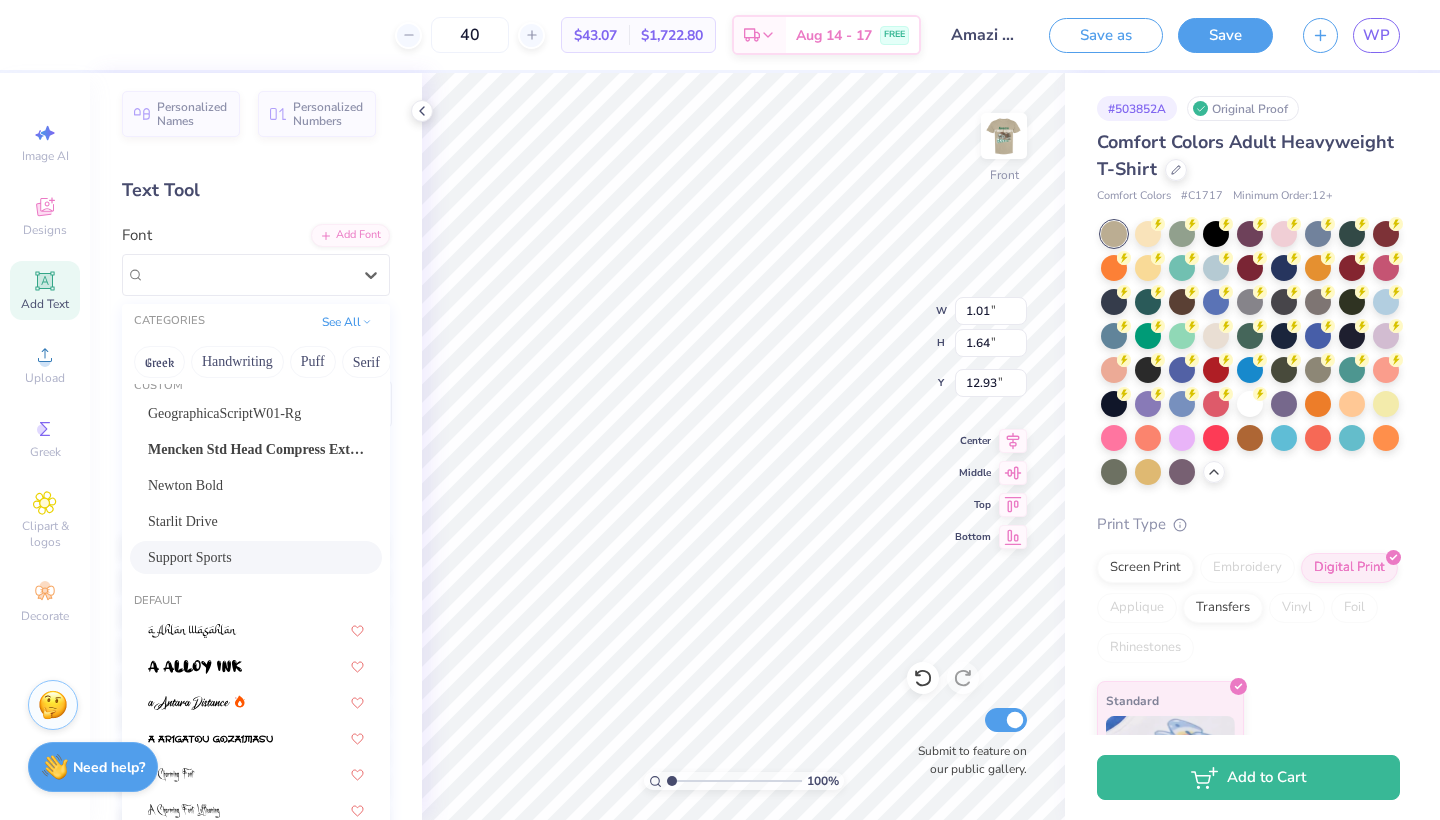 click on "Support Sports" at bounding box center (190, 557) 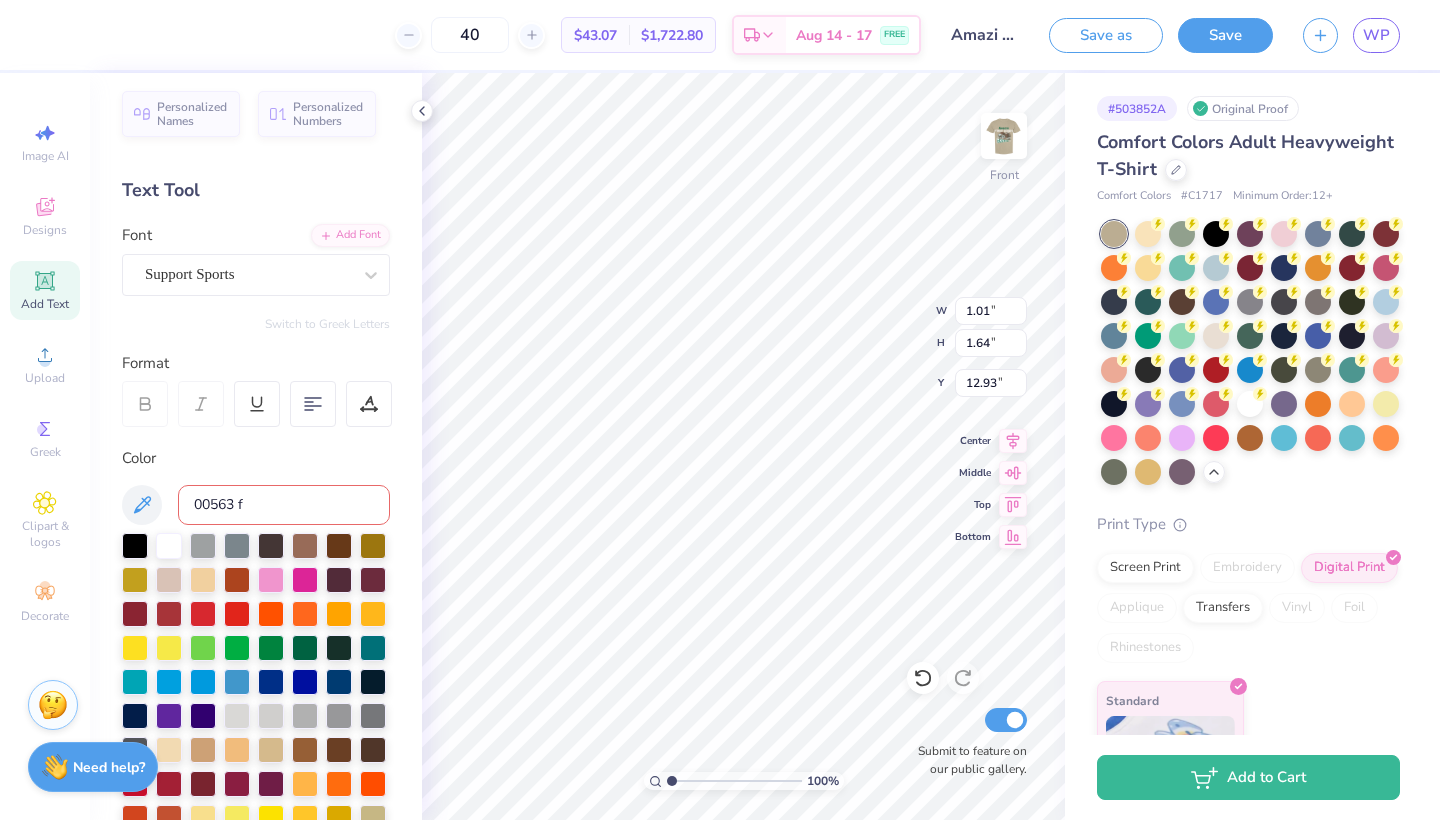 type on "0.59" 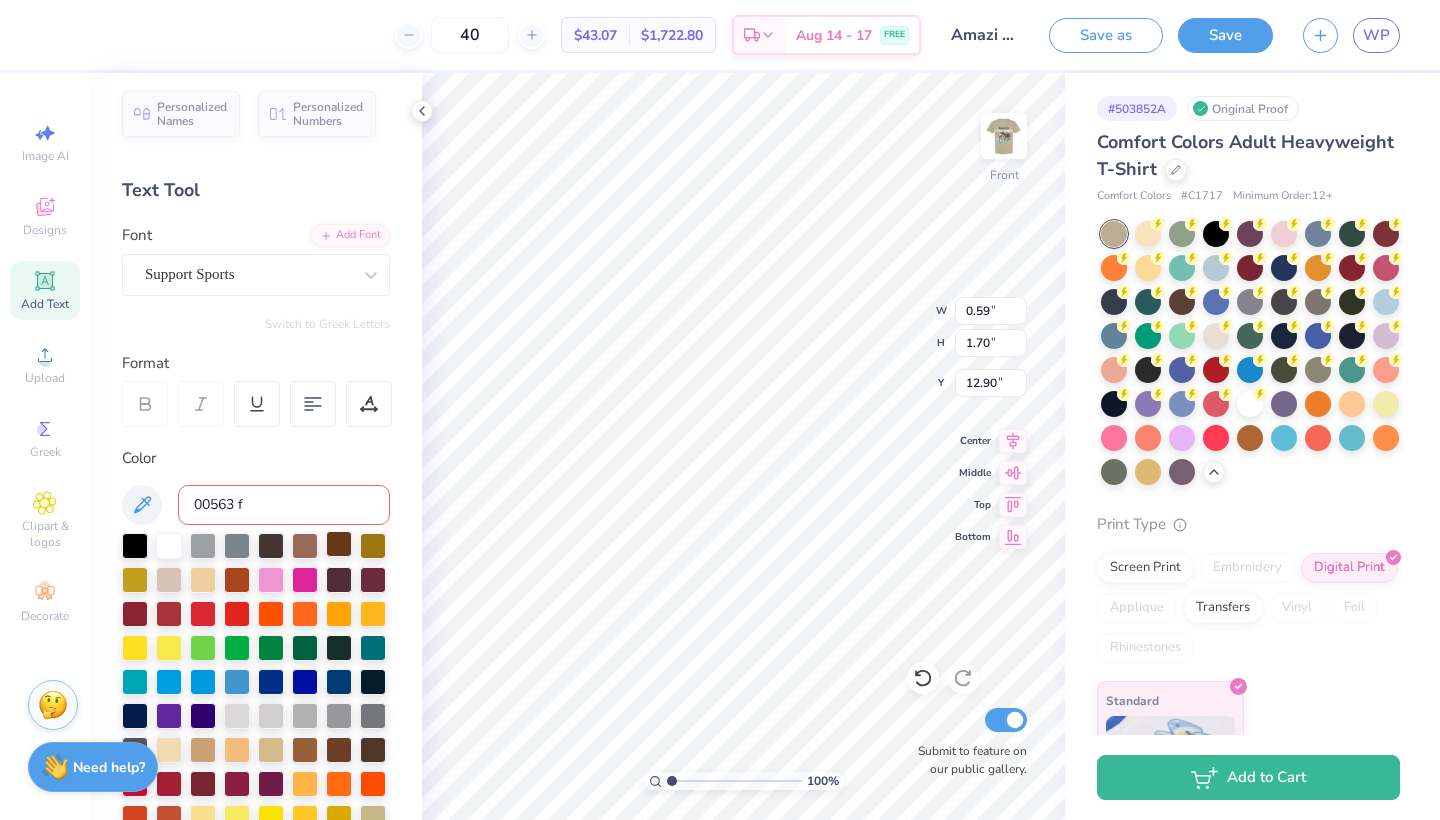 type on "2.91" 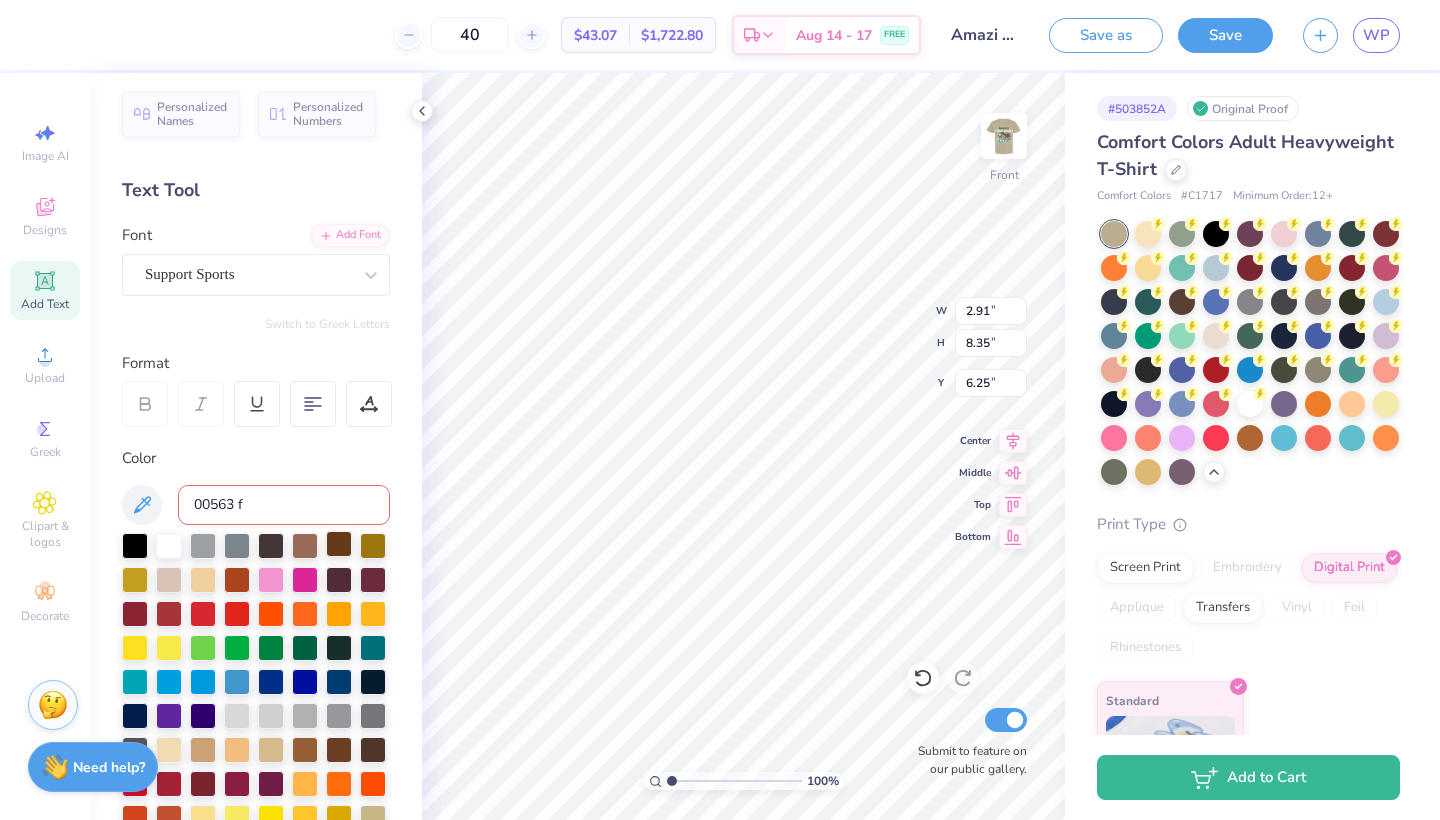 type on "8.24" 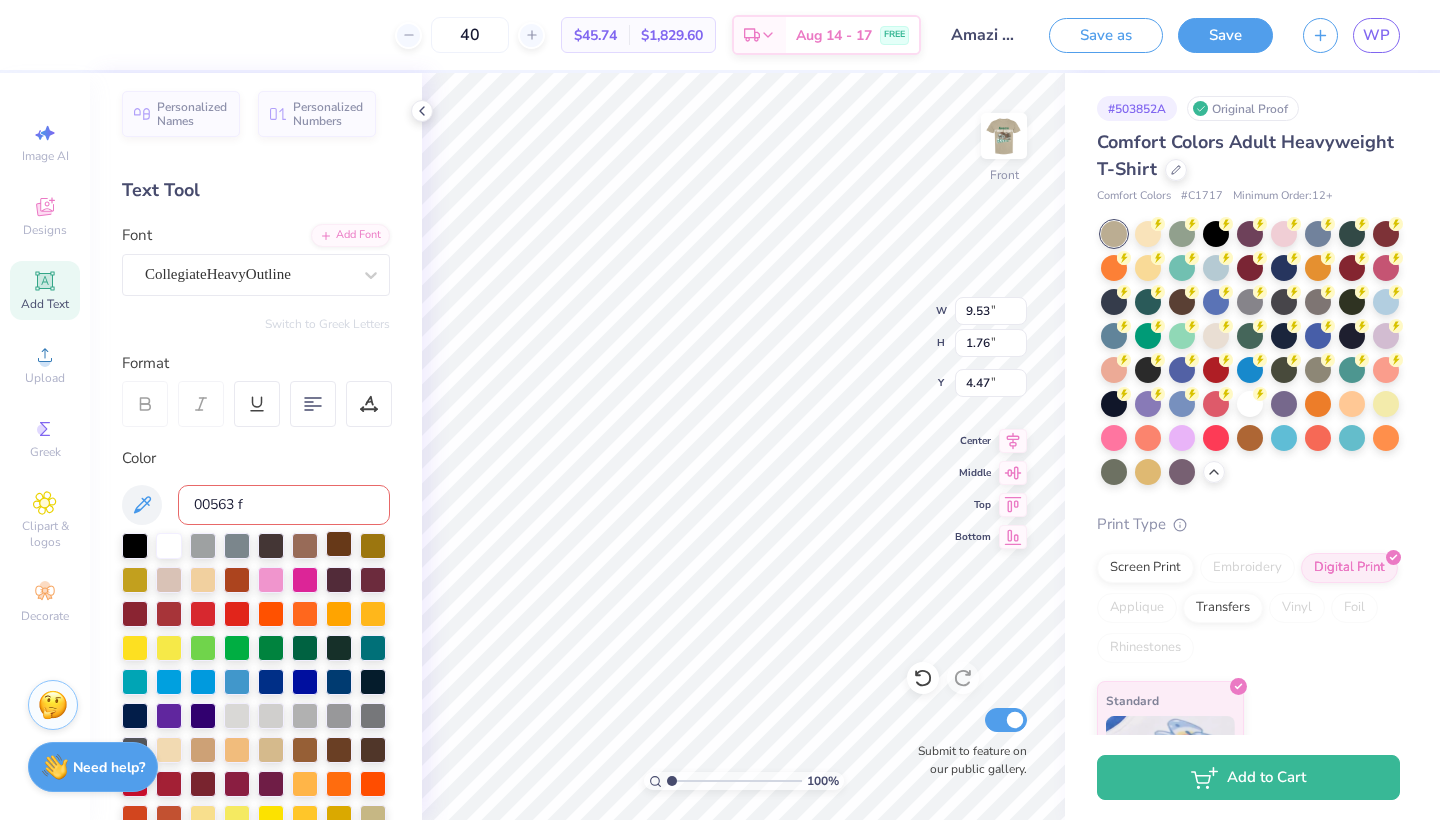 type on "4.30" 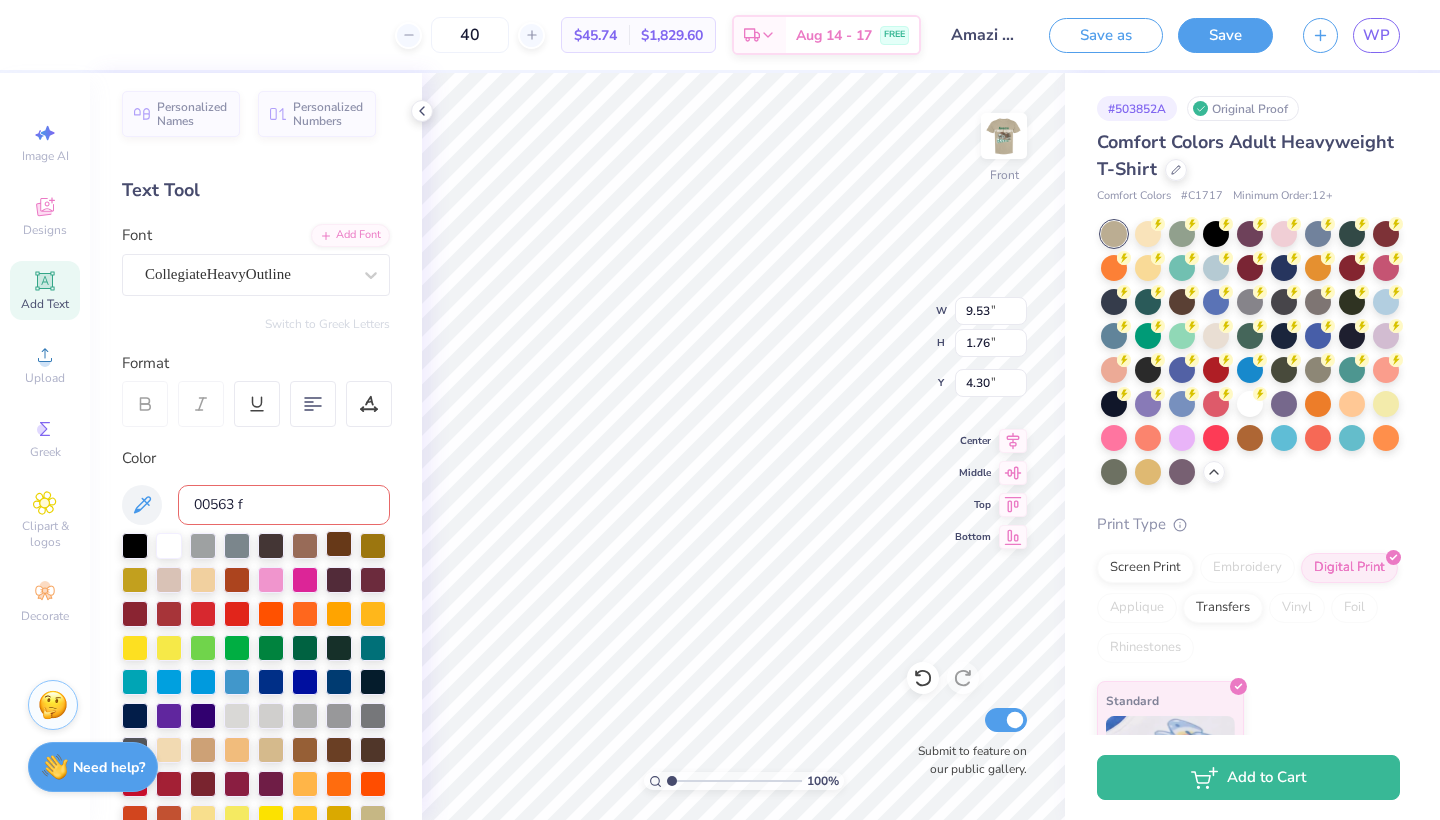 type on "2.91" 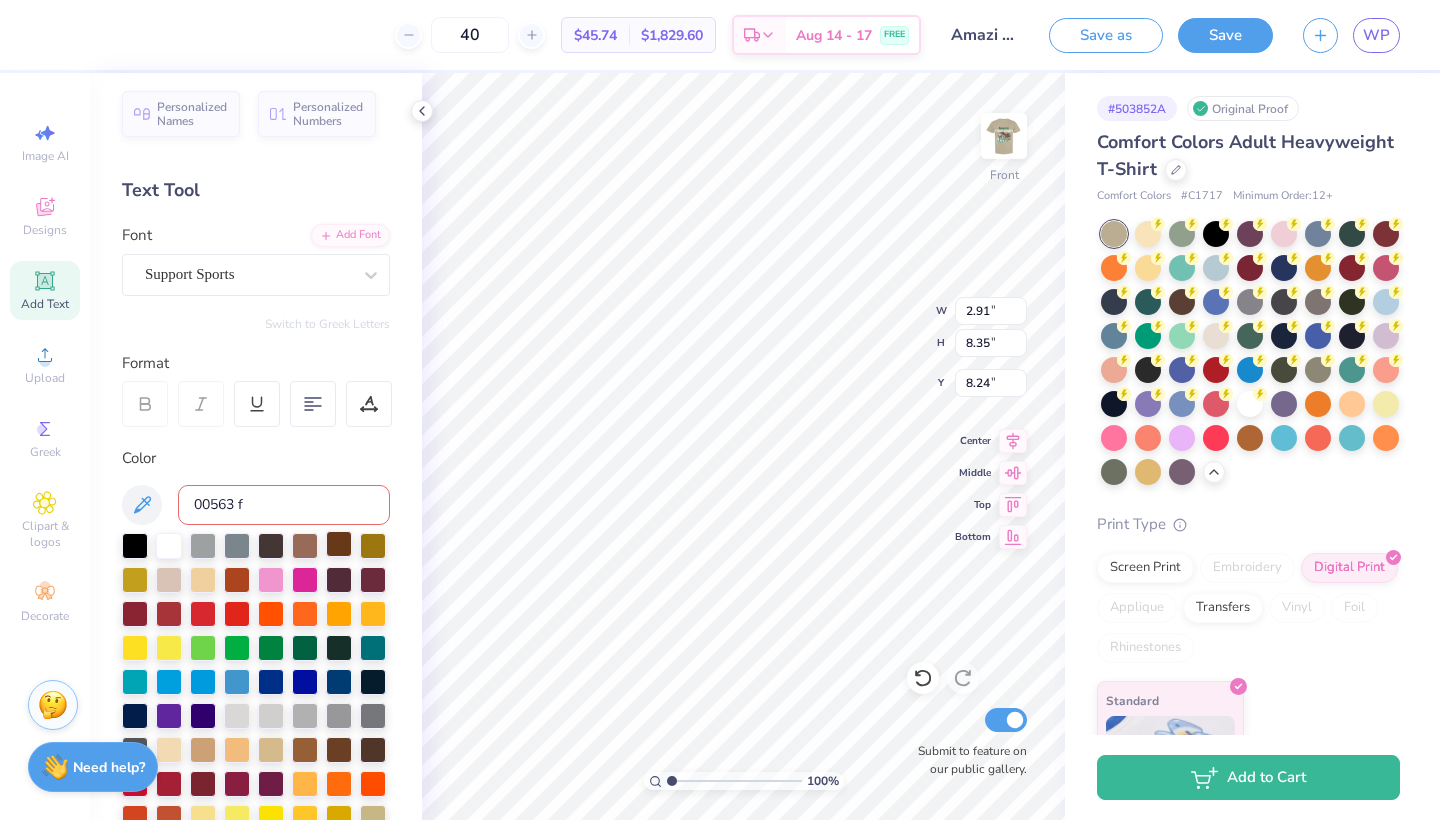 type on "9.53" 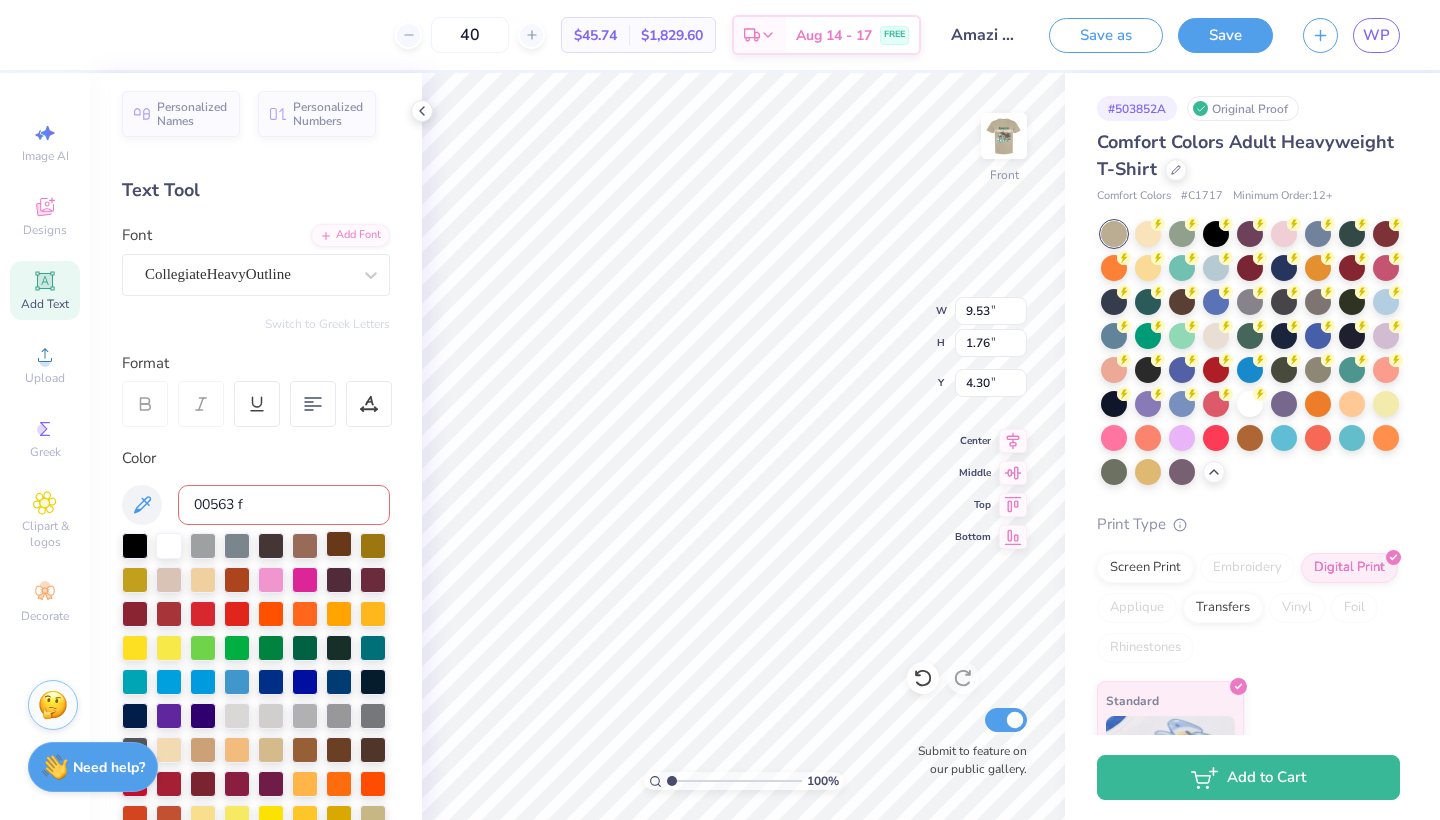 type on "11.34" 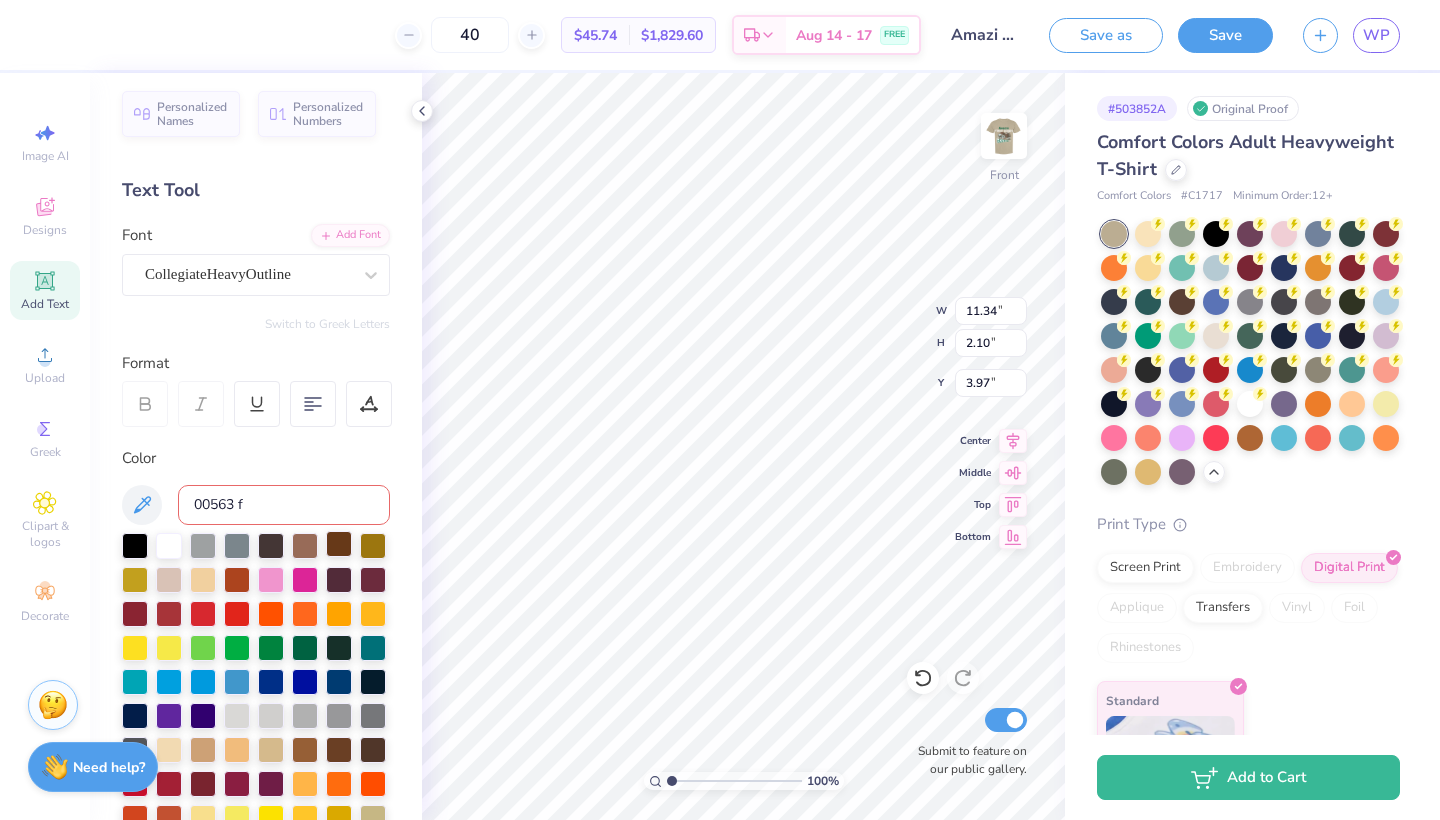 type on "13.34" 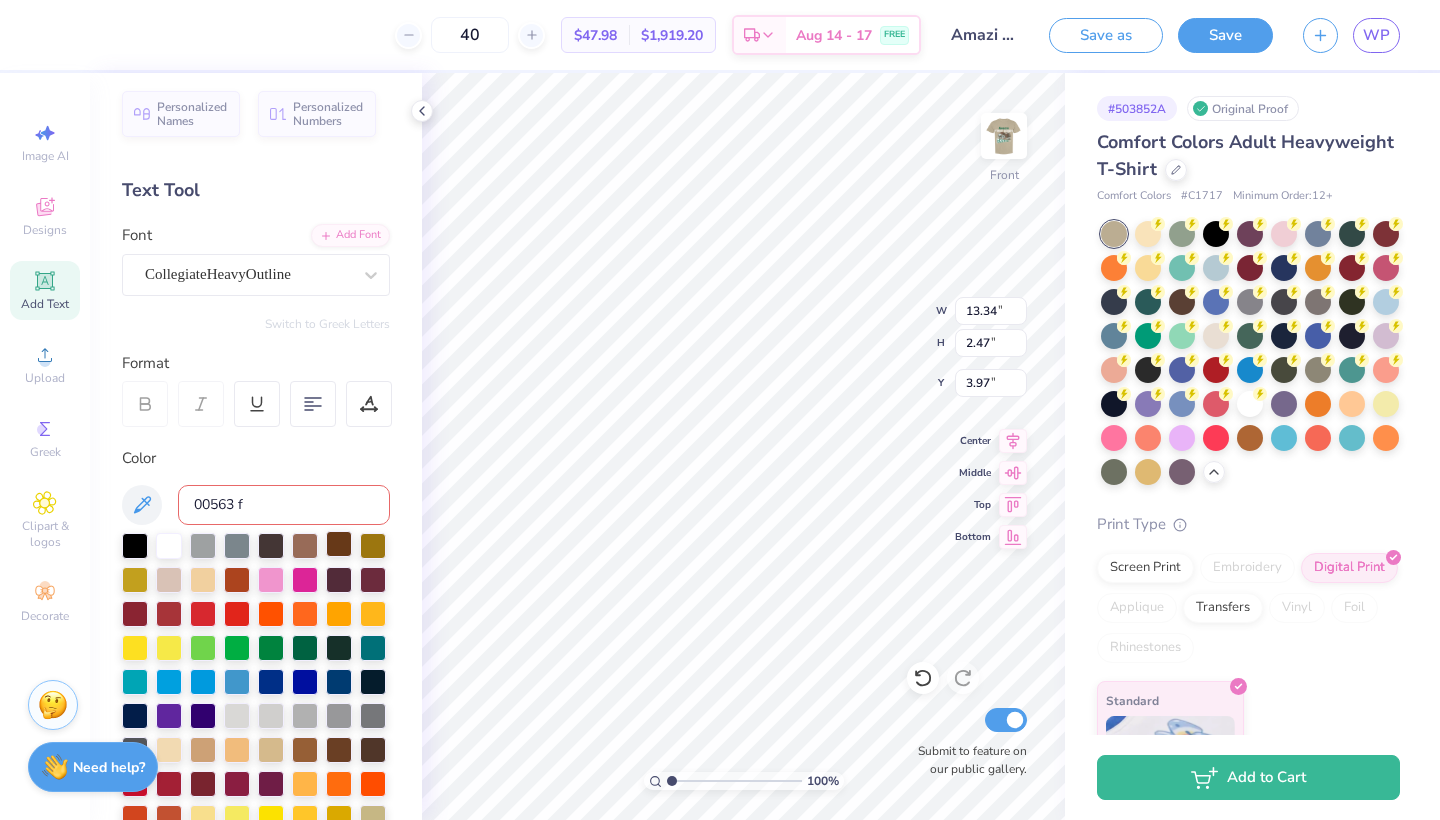 type on "2.91" 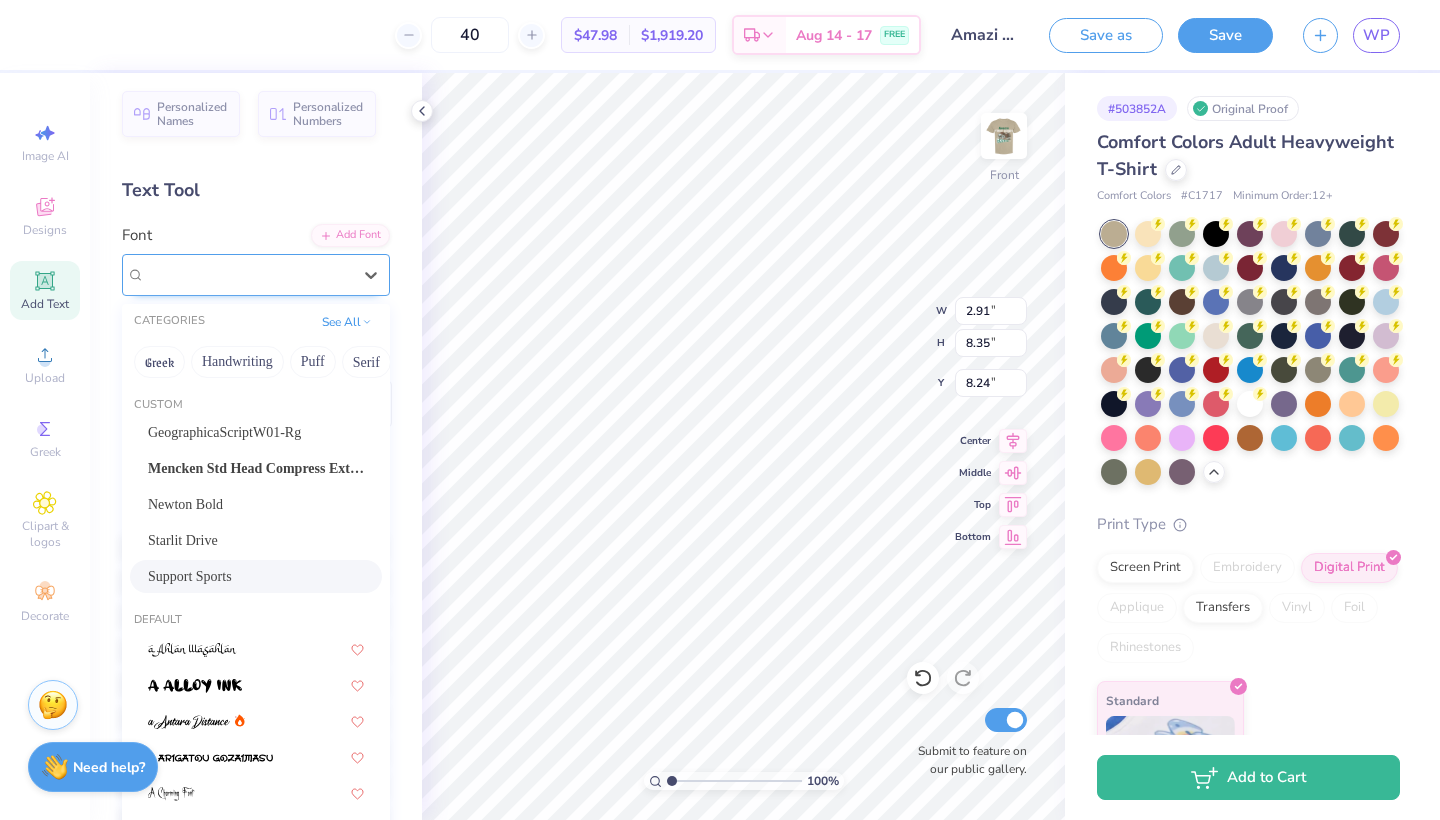 click on "Support Sports" at bounding box center (248, 274) 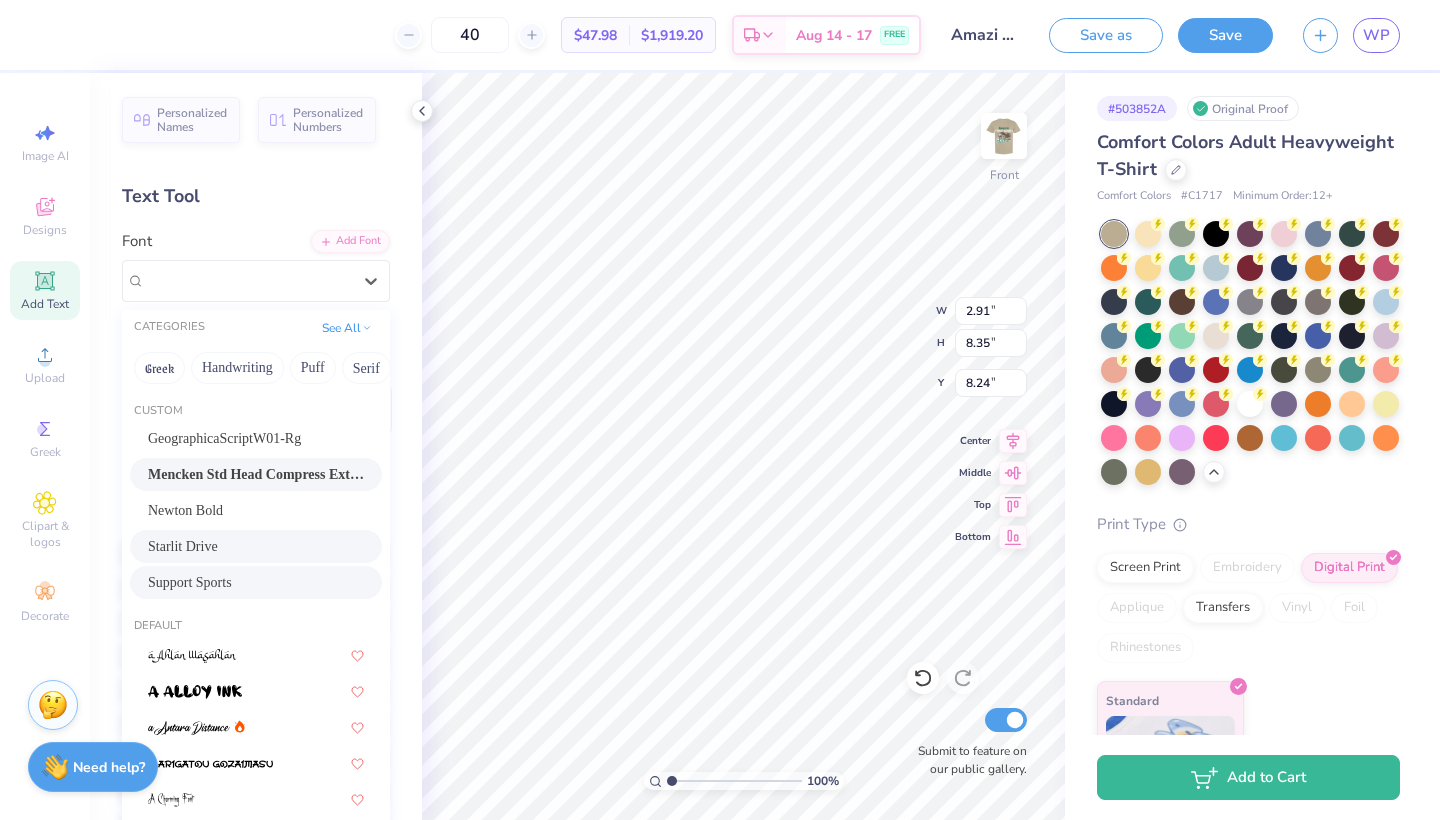 scroll, scrollTop: 0, scrollLeft: 0, axis: both 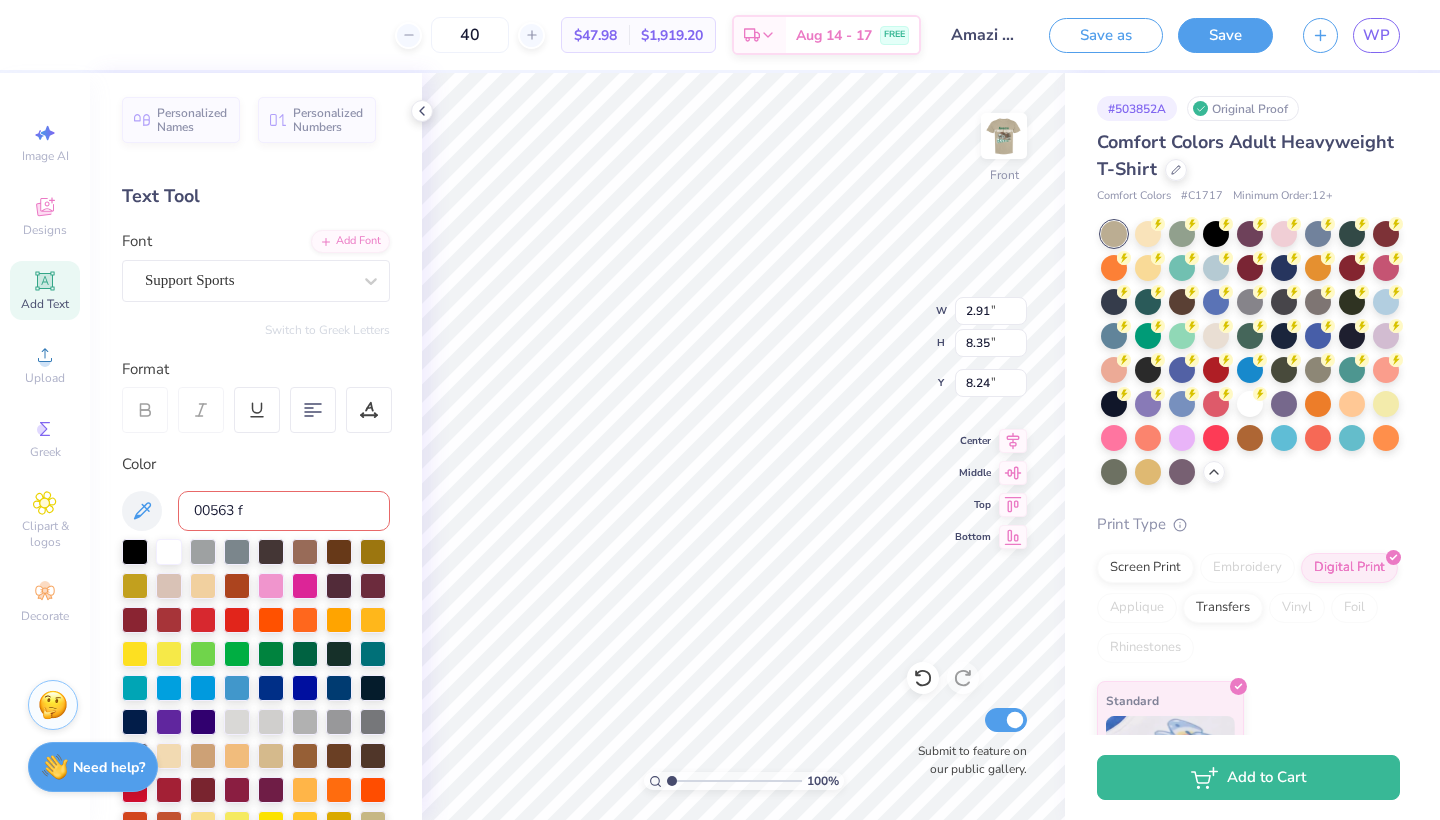 type on "13.34" 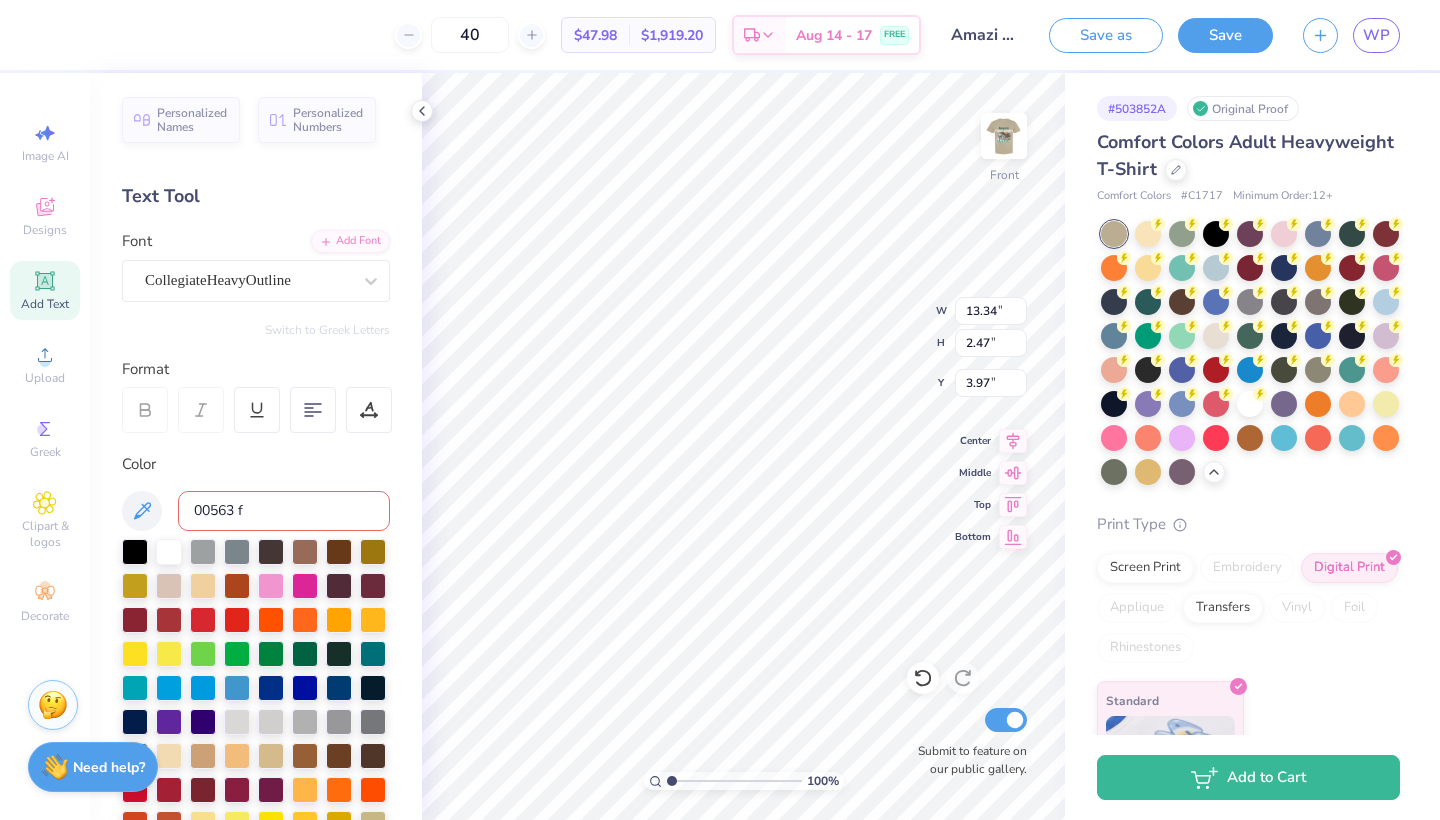 type on "2.91" 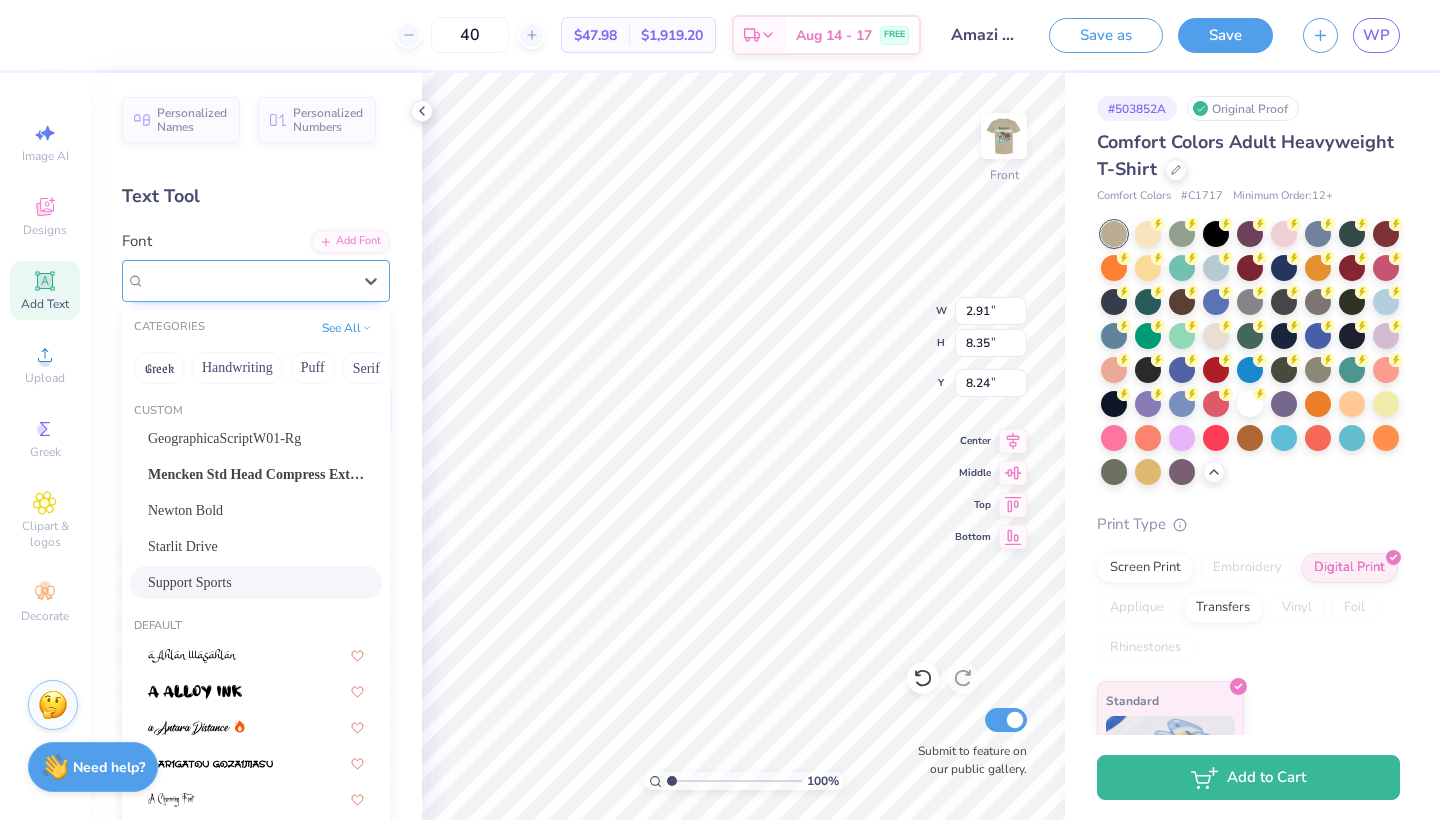 click on "Support Sports" at bounding box center [190, 280] 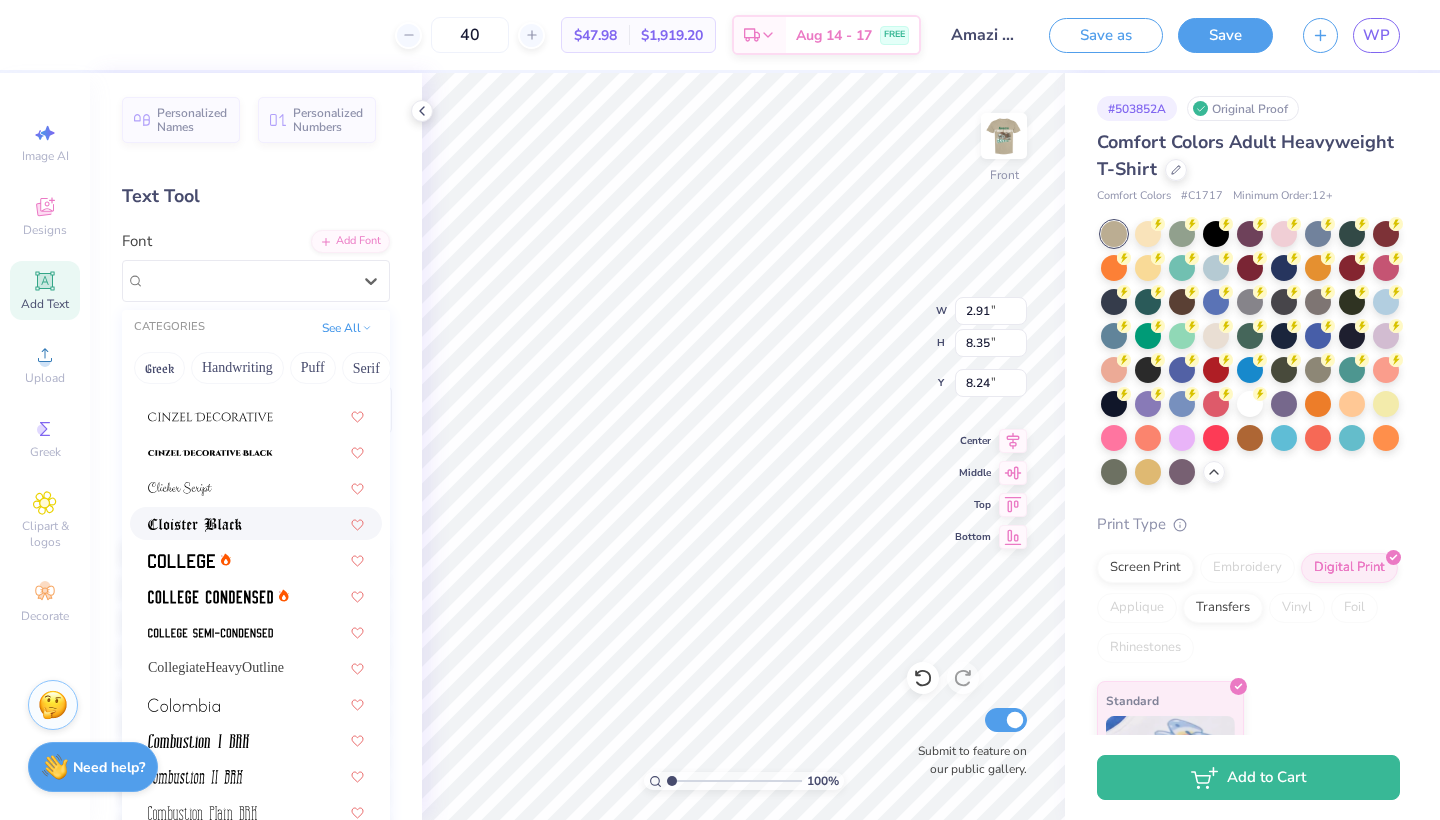 scroll, scrollTop: 2691, scrollLeft: 0, axis: vertical 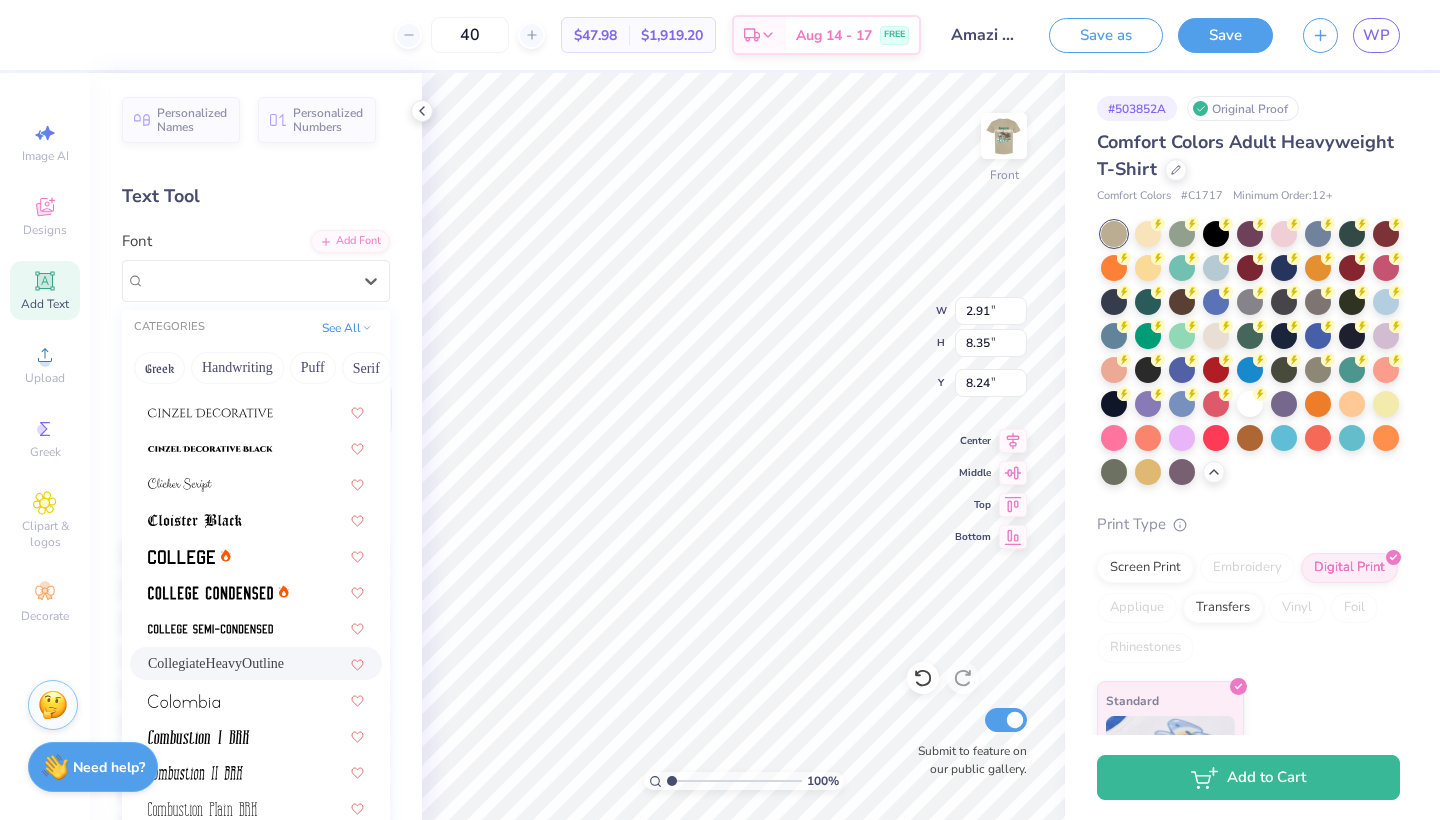 click on "CollegiateHeavyOutline" at bounding box center [216, 663] 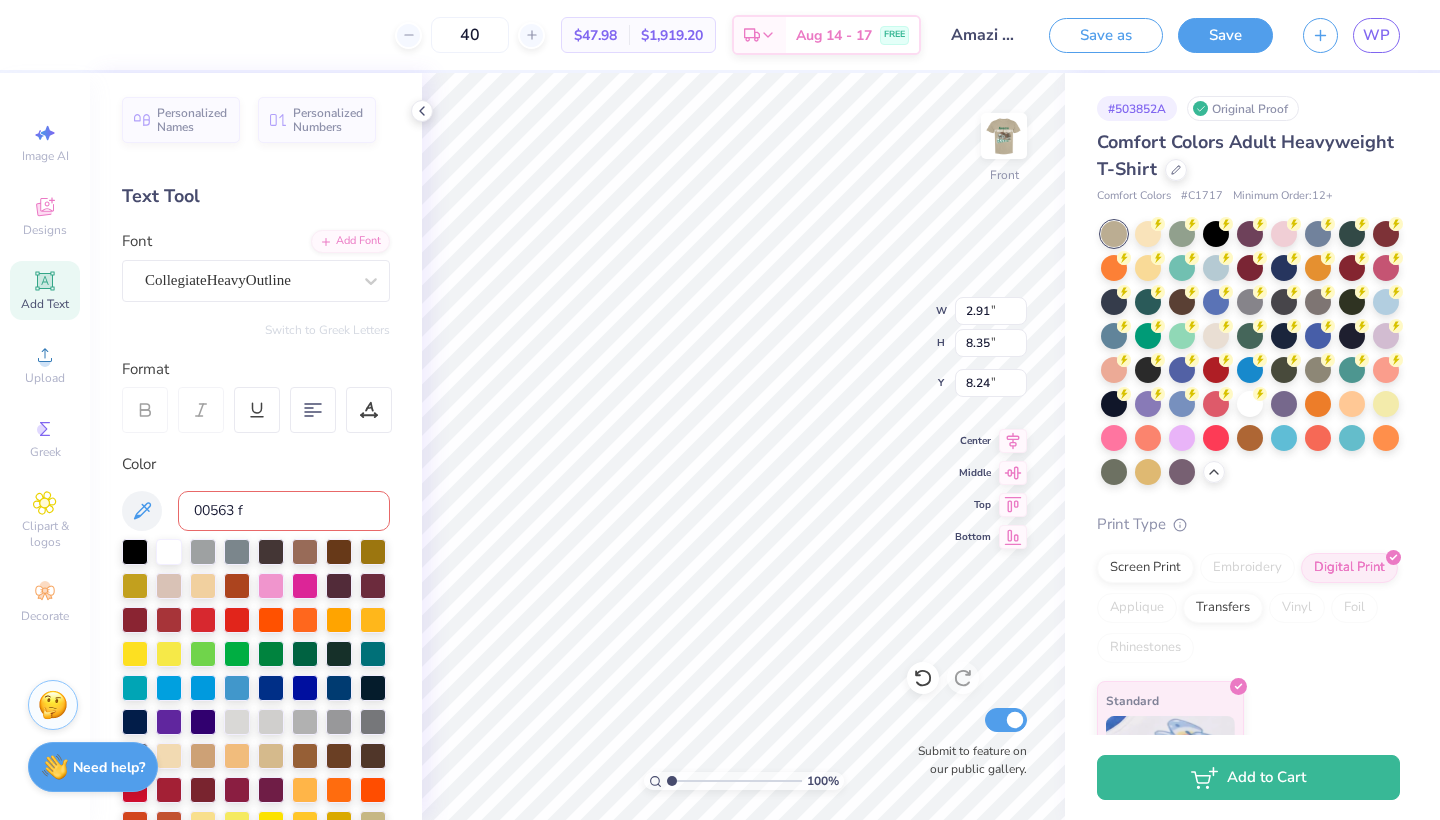 type on "3.74" 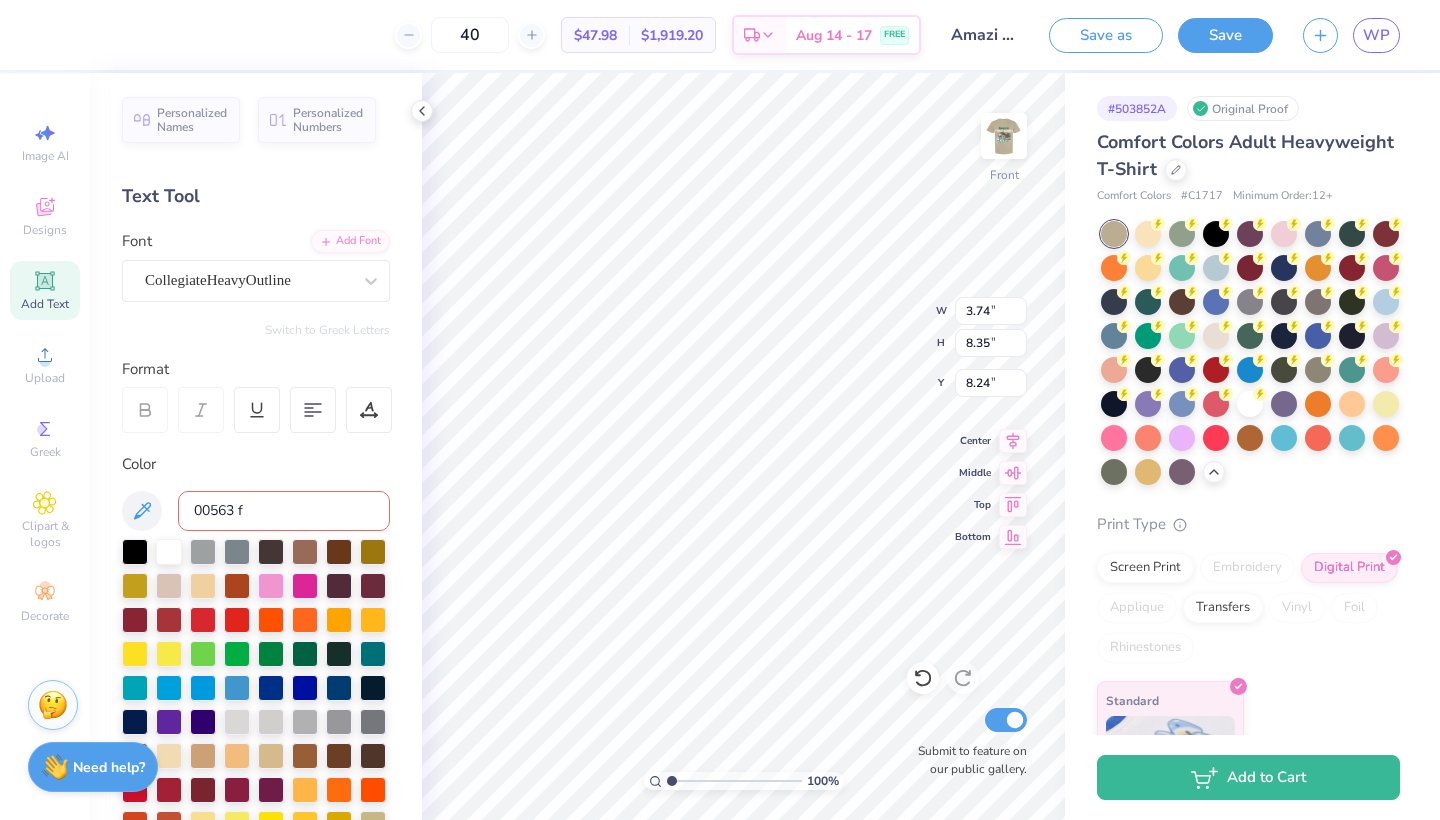 type on "8.54" 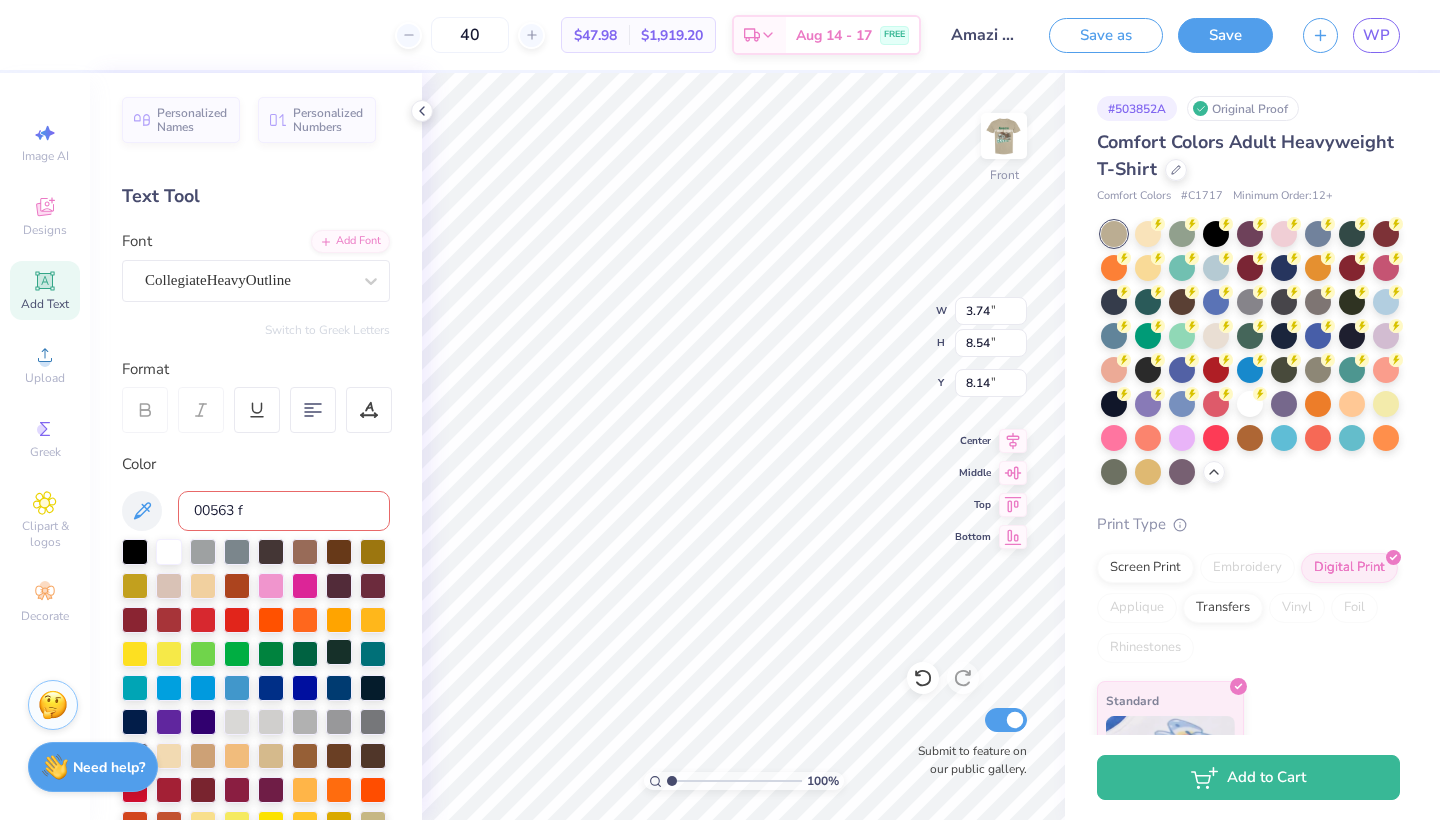 type on "5.78" 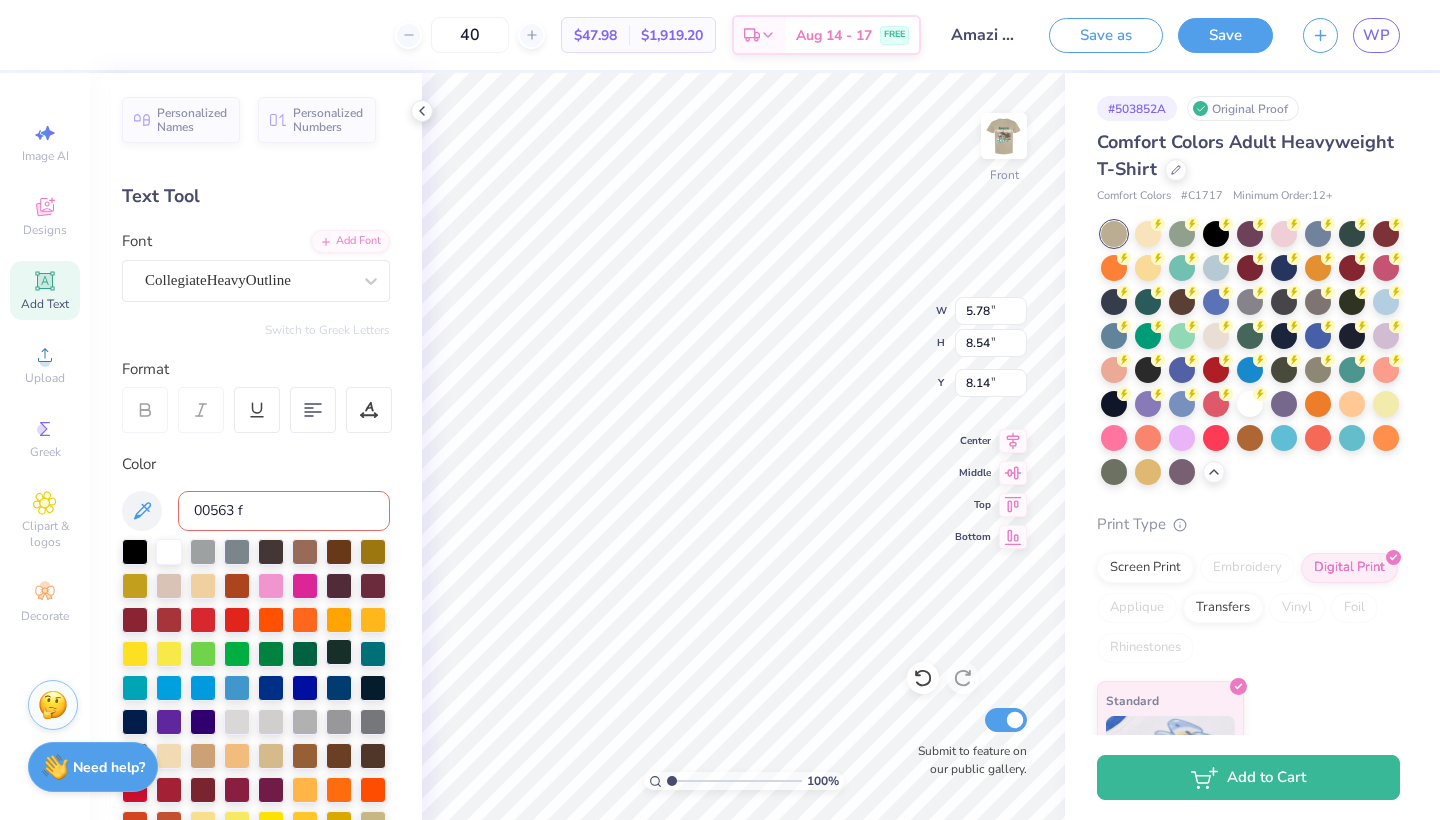 type on "13.20" 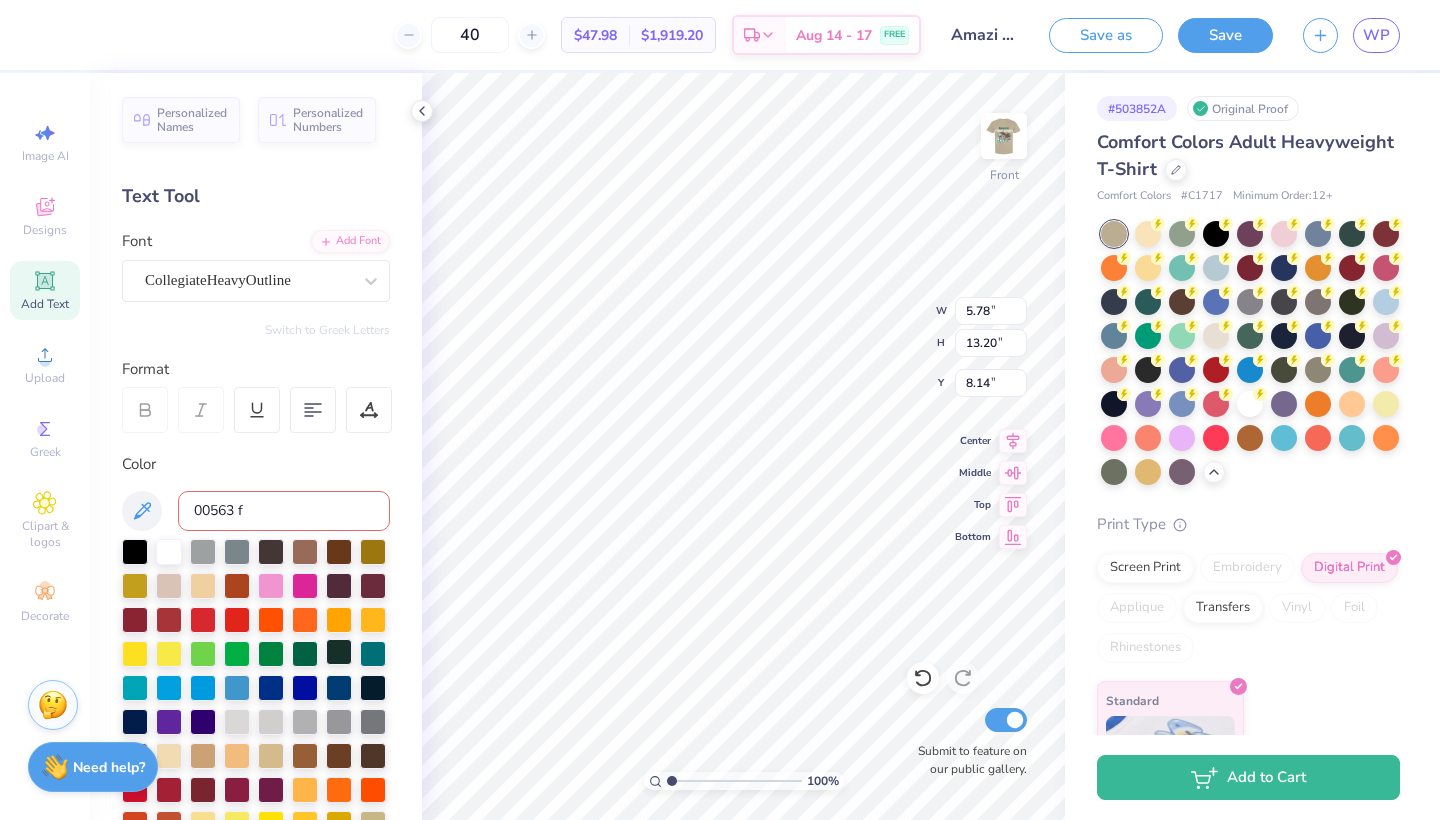 type on "4.42" 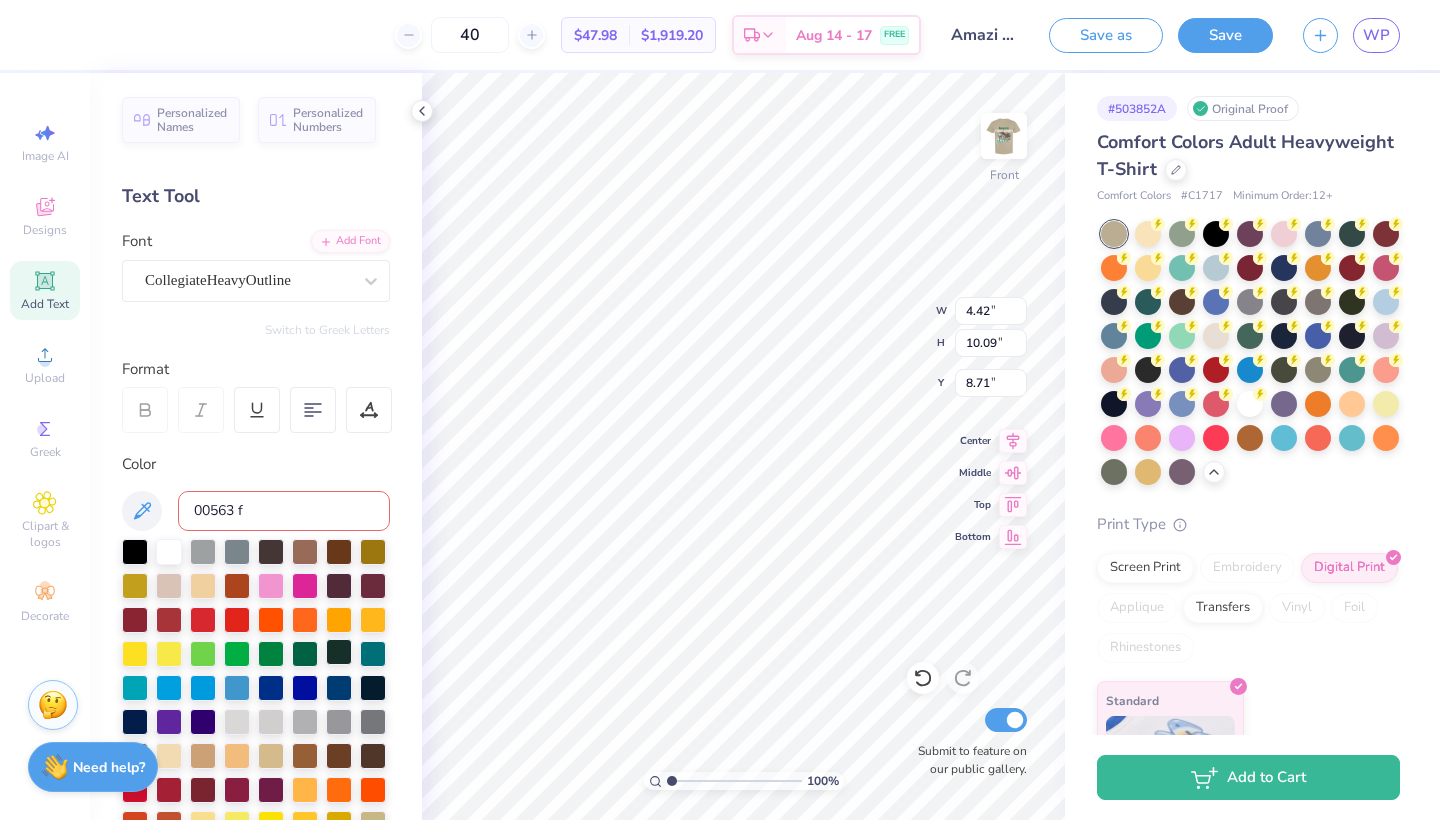 type on "7.75" 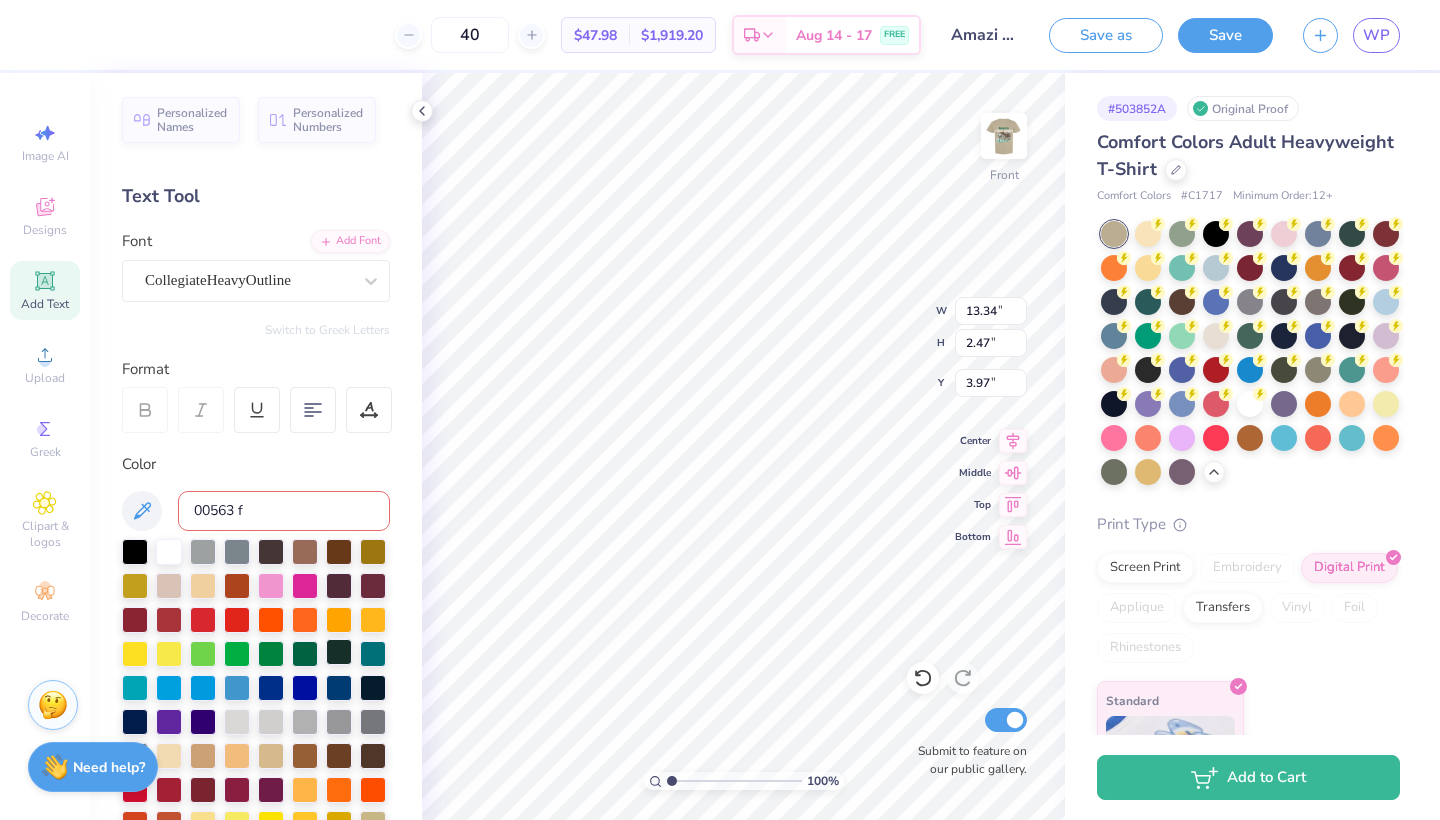 type on "3.92" 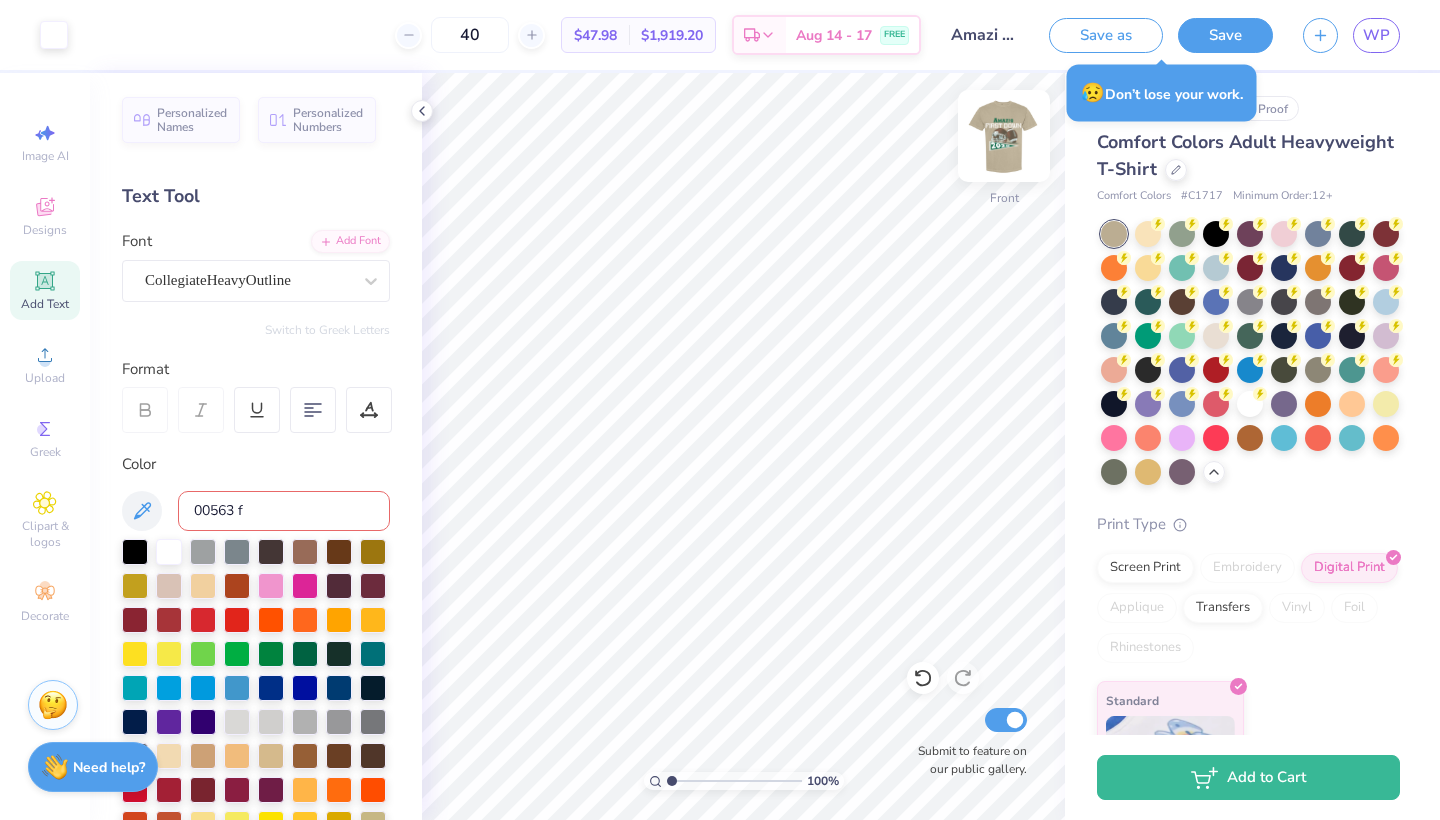 click at bounding box center [1004, 136] 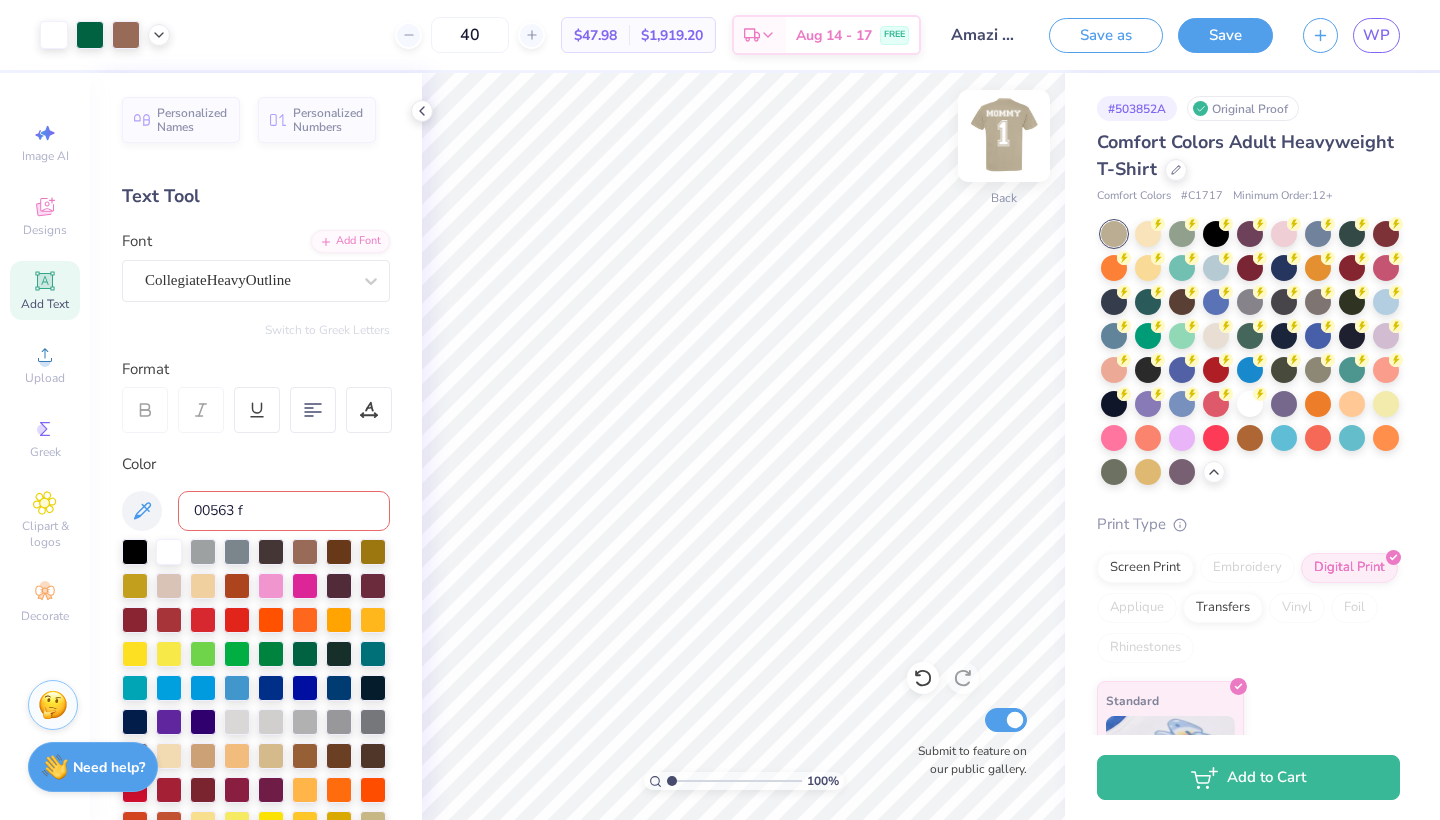 click at bounding box center [1004, 136] 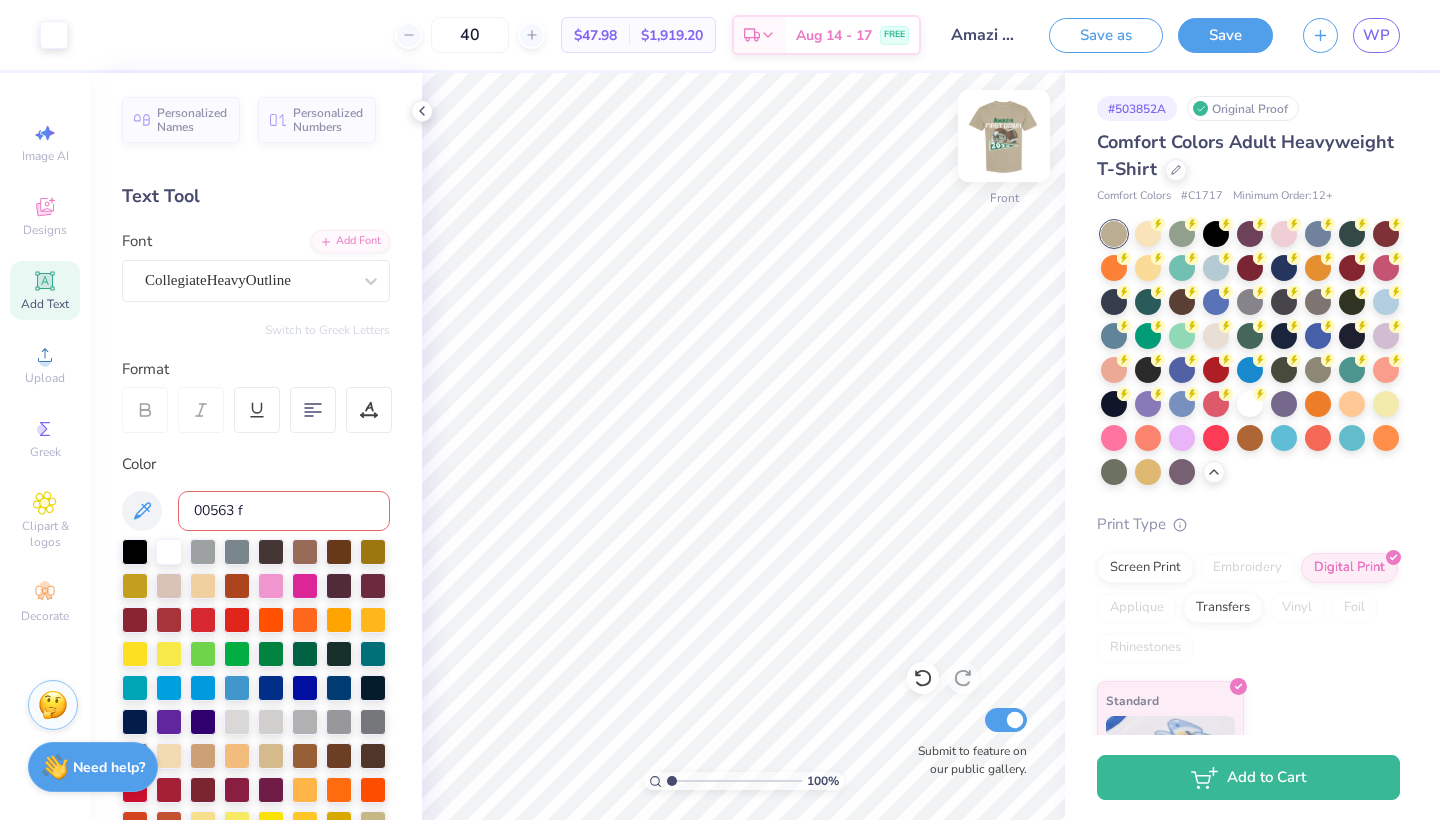 click at bounding box center (1004, 136) 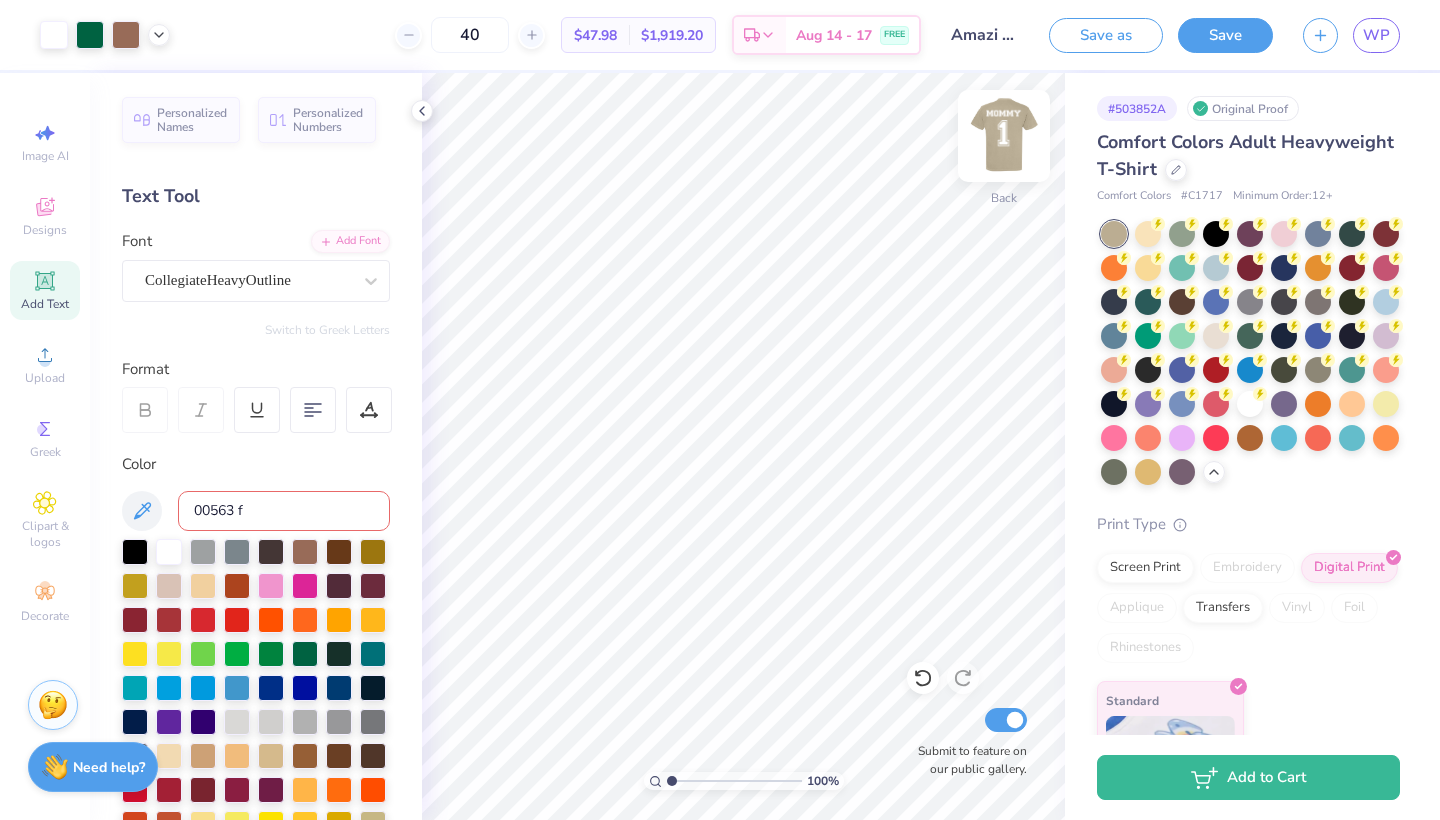 click at bounding box center (1004, 136) 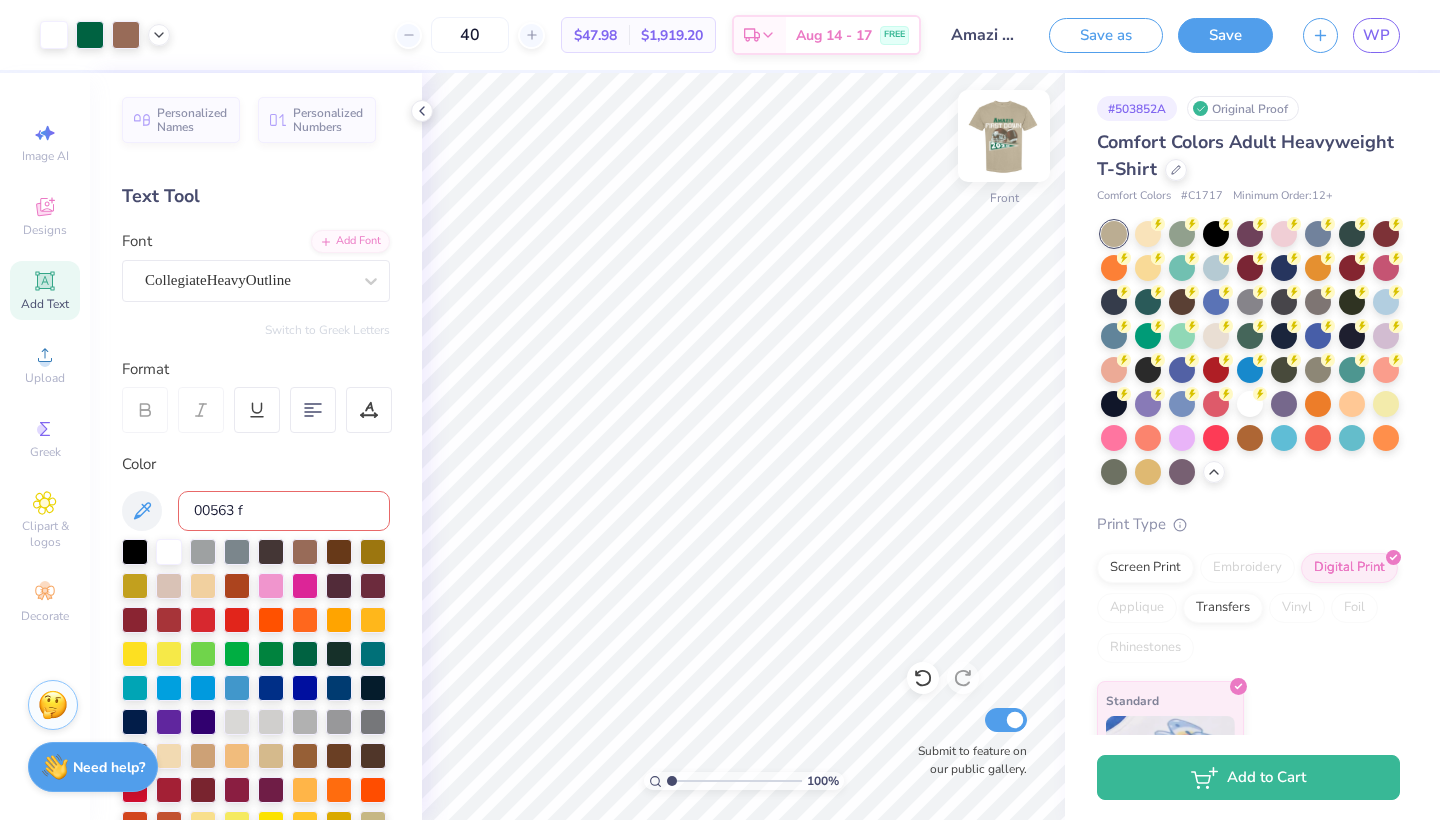 click at bounding box center (1004, 136) 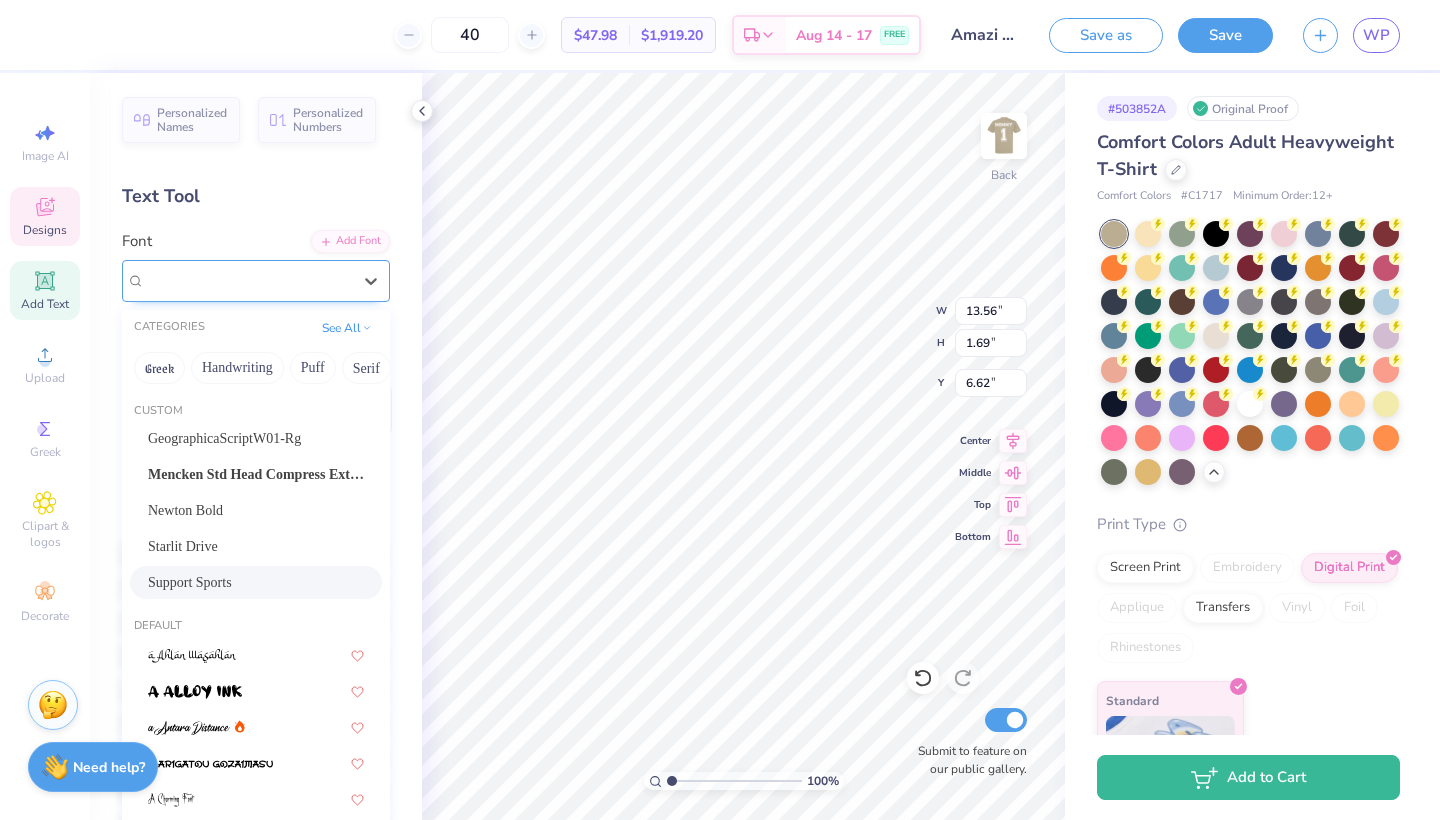 click on "Support Sports" at bounding box center (256, 281) 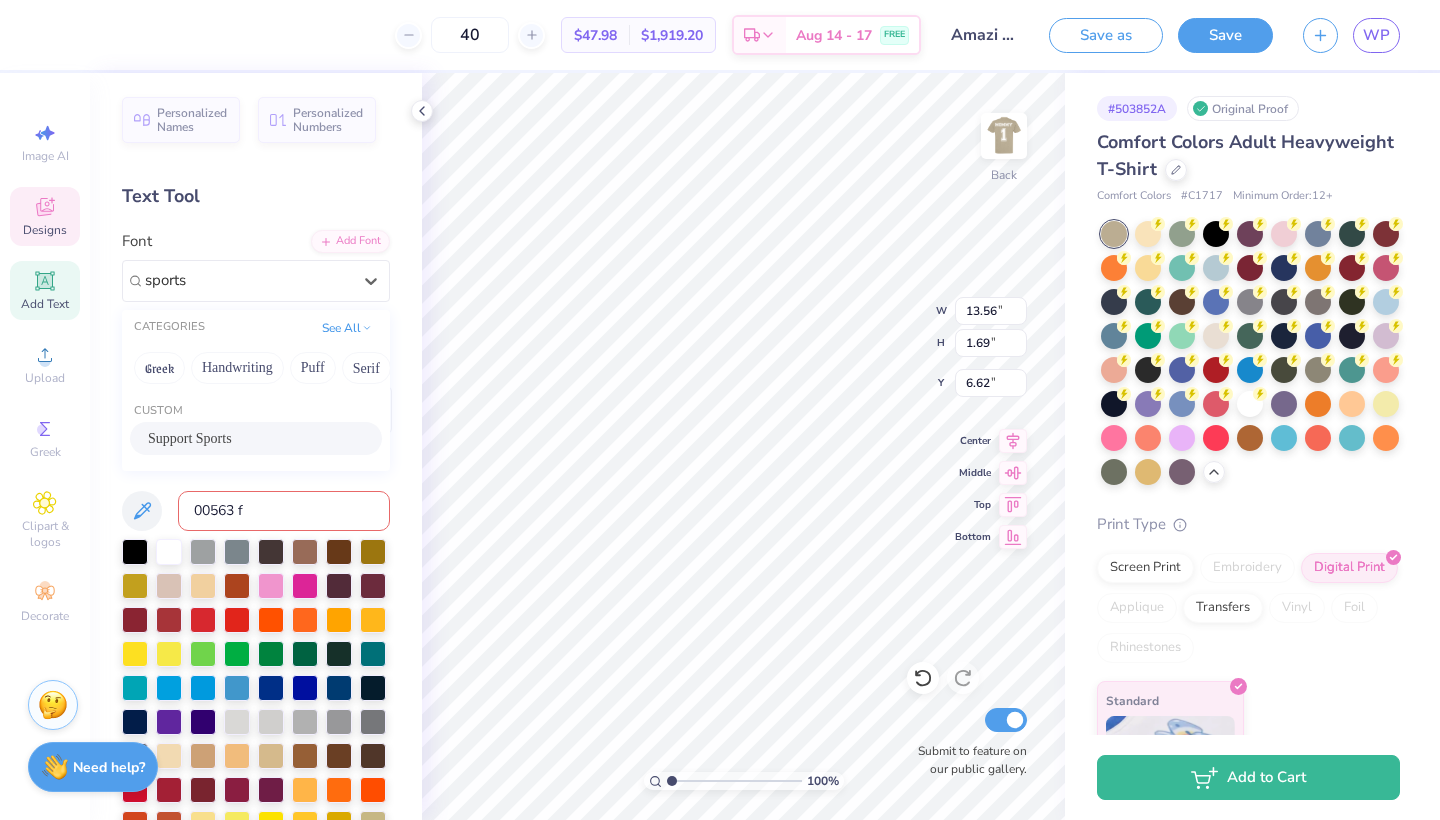 type on "sports" 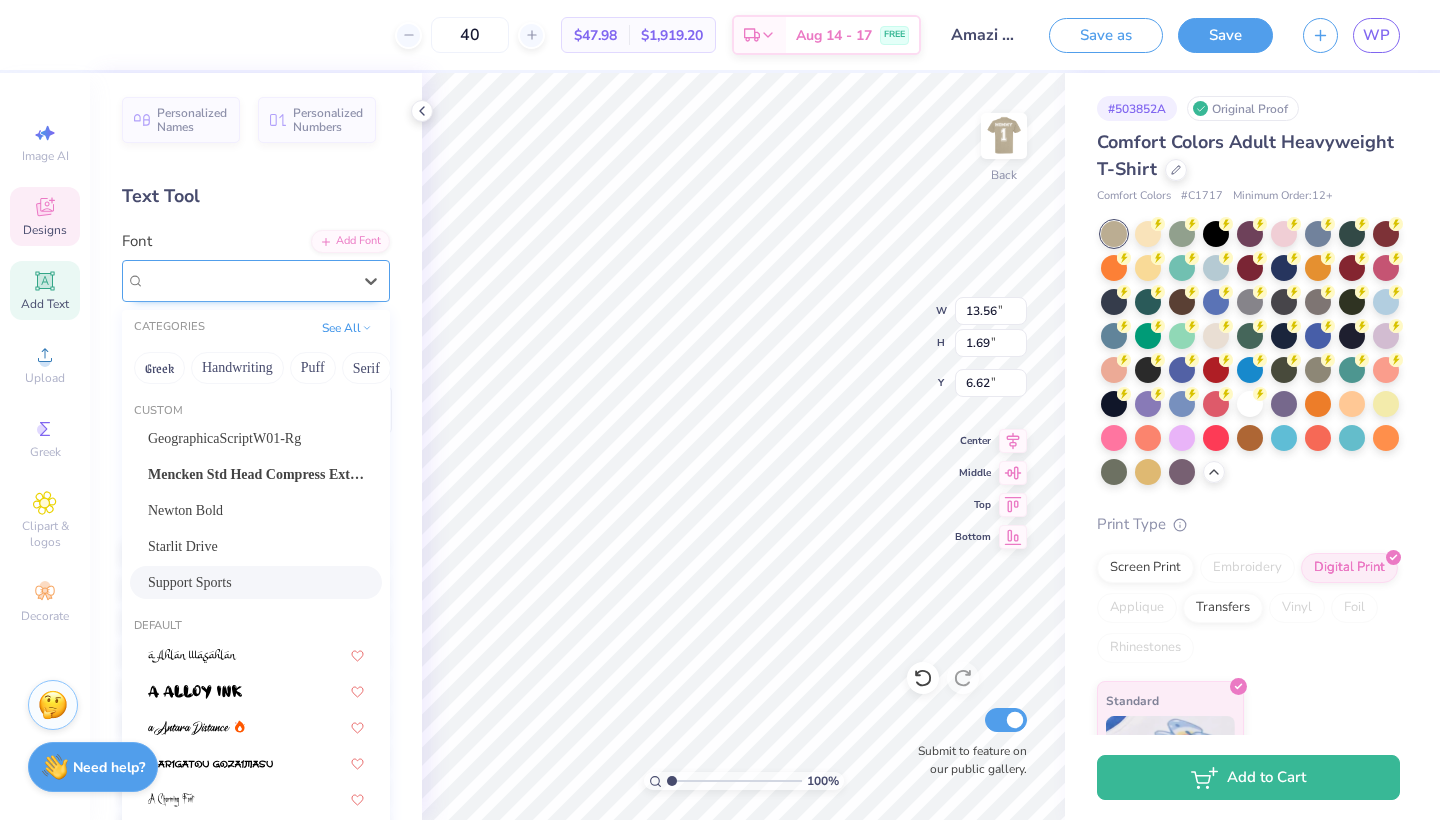 click on "Support Sports" at bounding box center [248, 280] 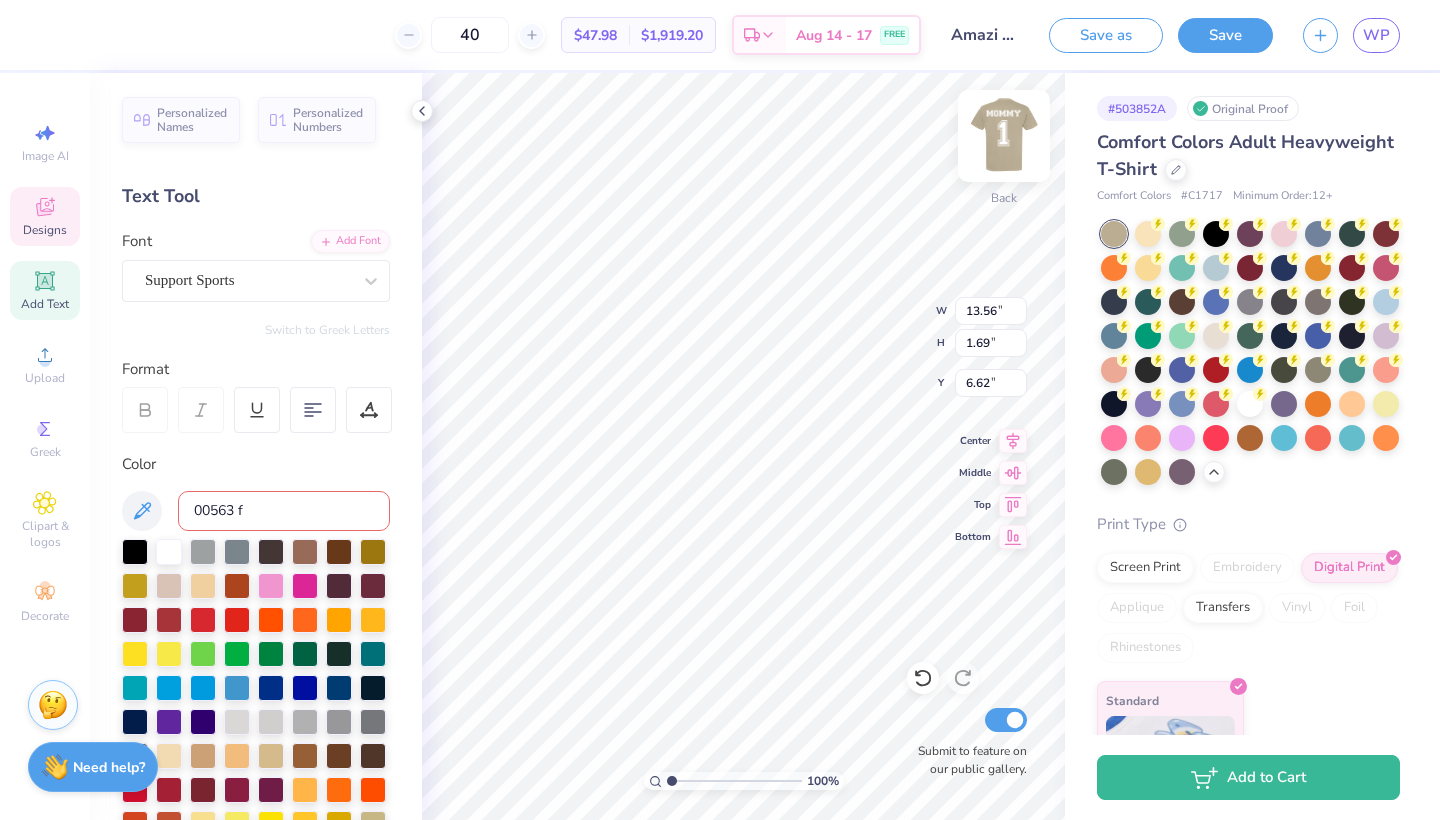 click at bounding box center [1004, 136] 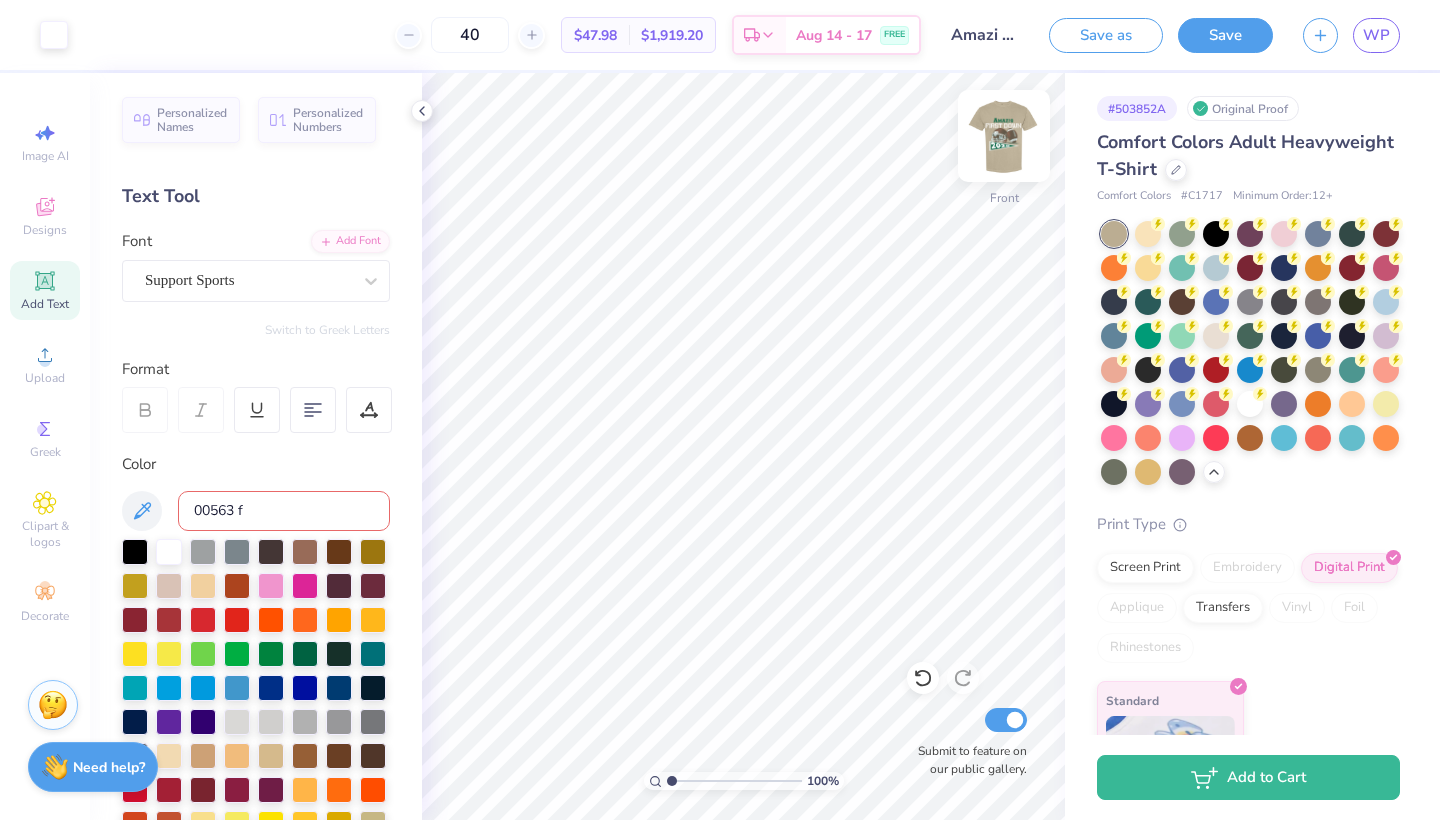 click at bounding box center [1004, 136] 